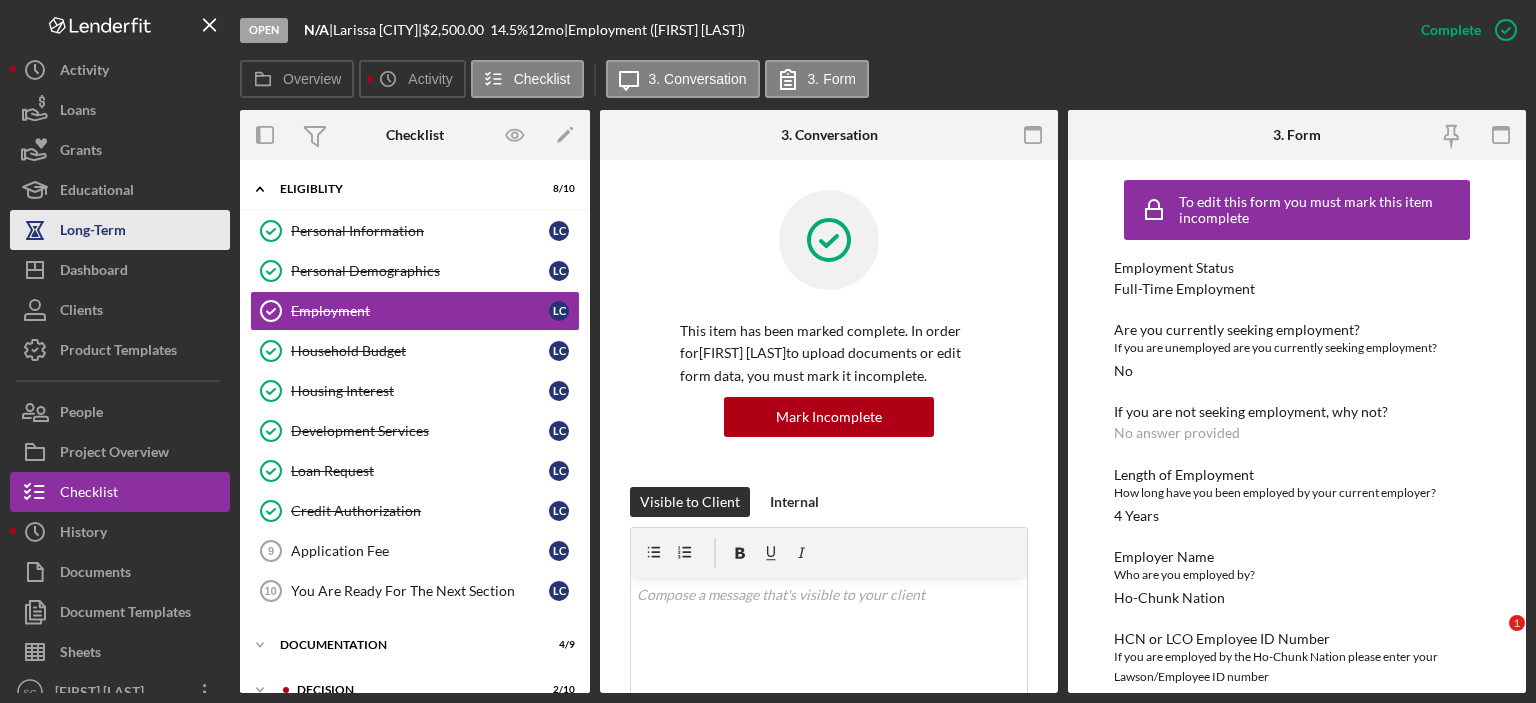 scroll, scrollTop: 0, scrollLeft: 0, axis: both 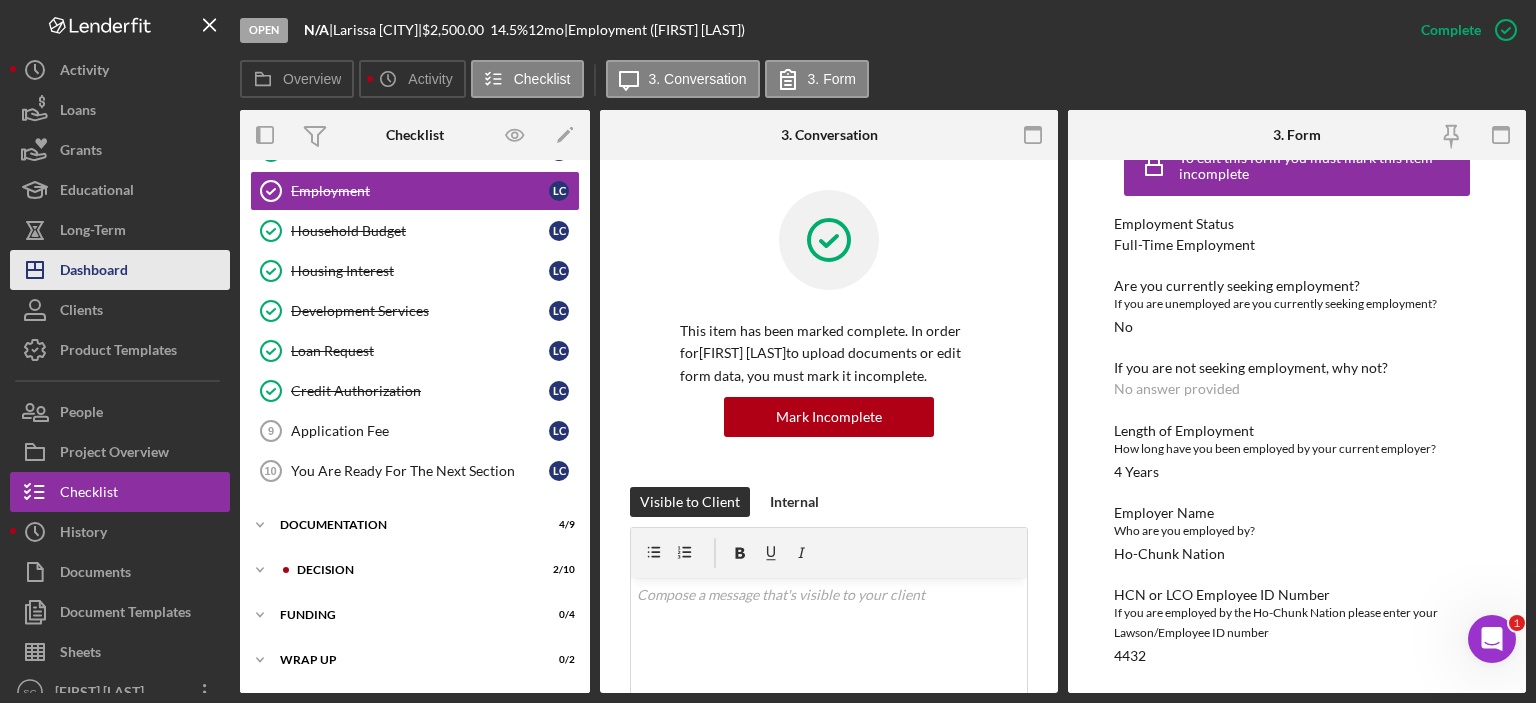 click on "Dashboard" at bounding box center [94, 272] 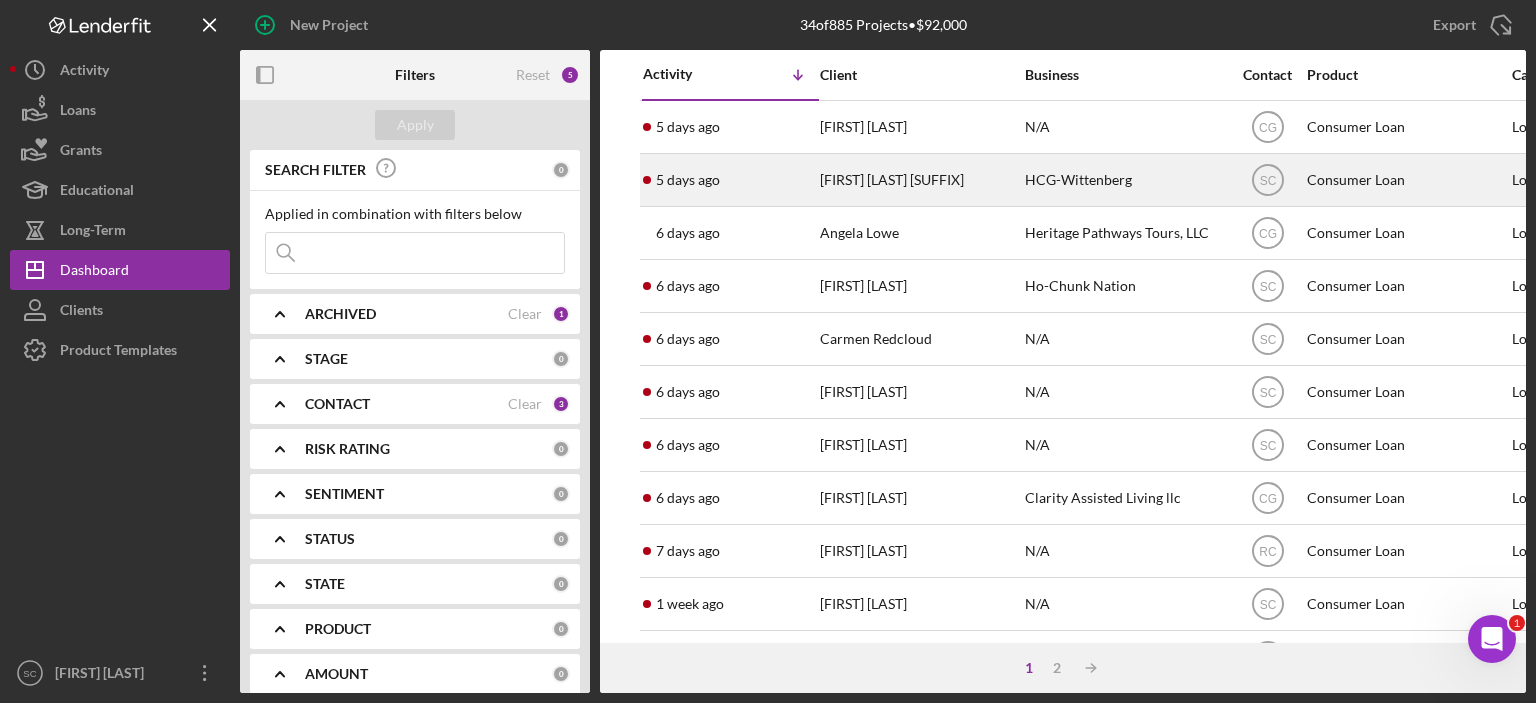 click on "[FIRST] [LAST] [SUFFIX]" at bounding box center (920, 180) 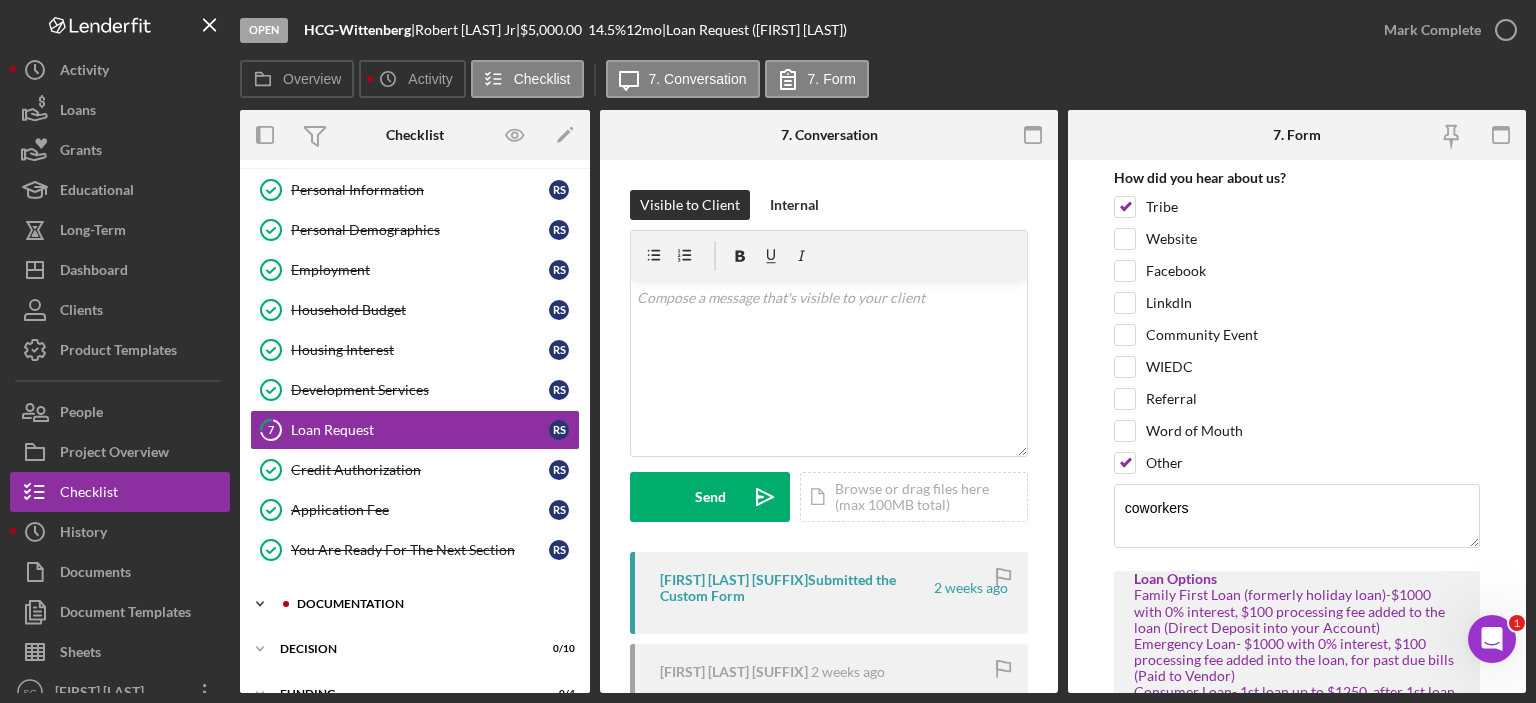 scroll, scrollTop: 158, scrollLeft: 0, axis: vertical 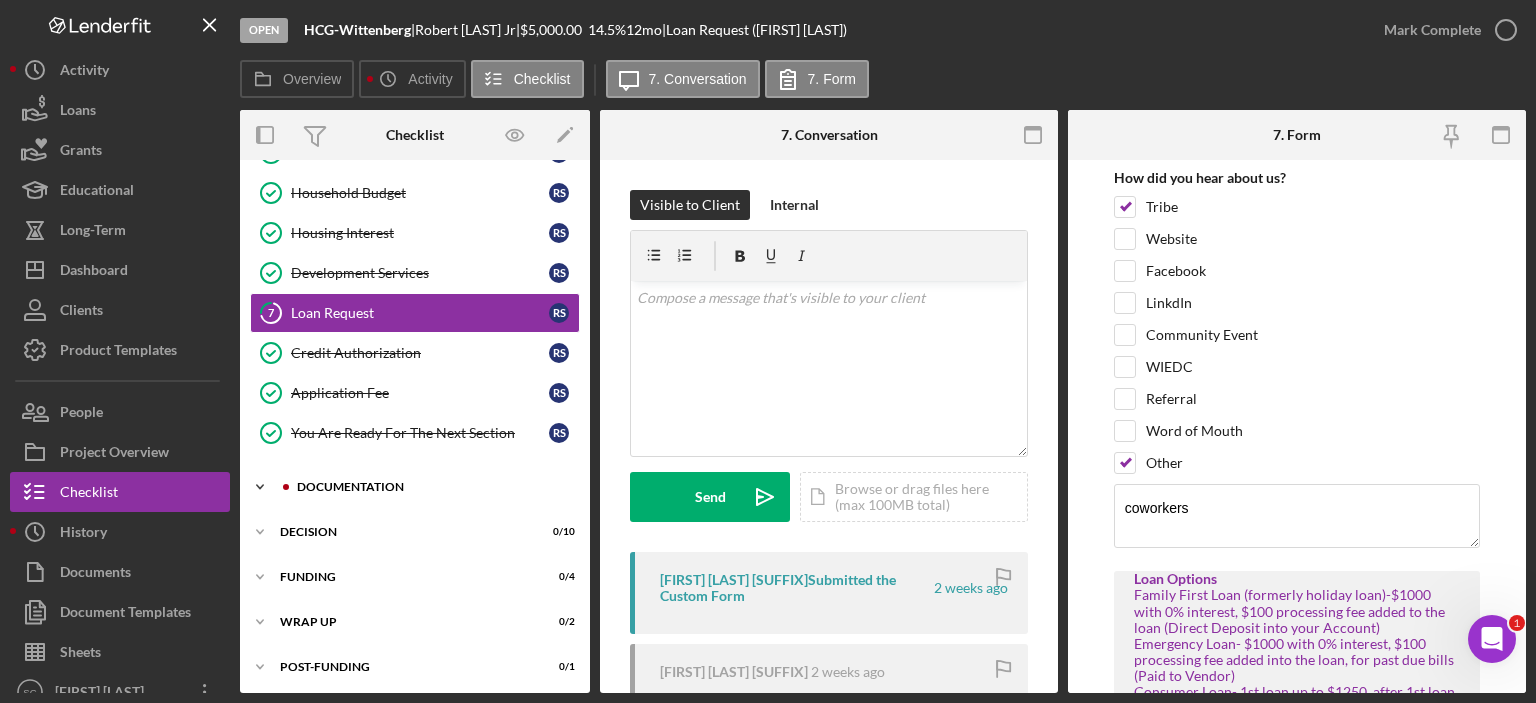 click on "Icon/Expander" 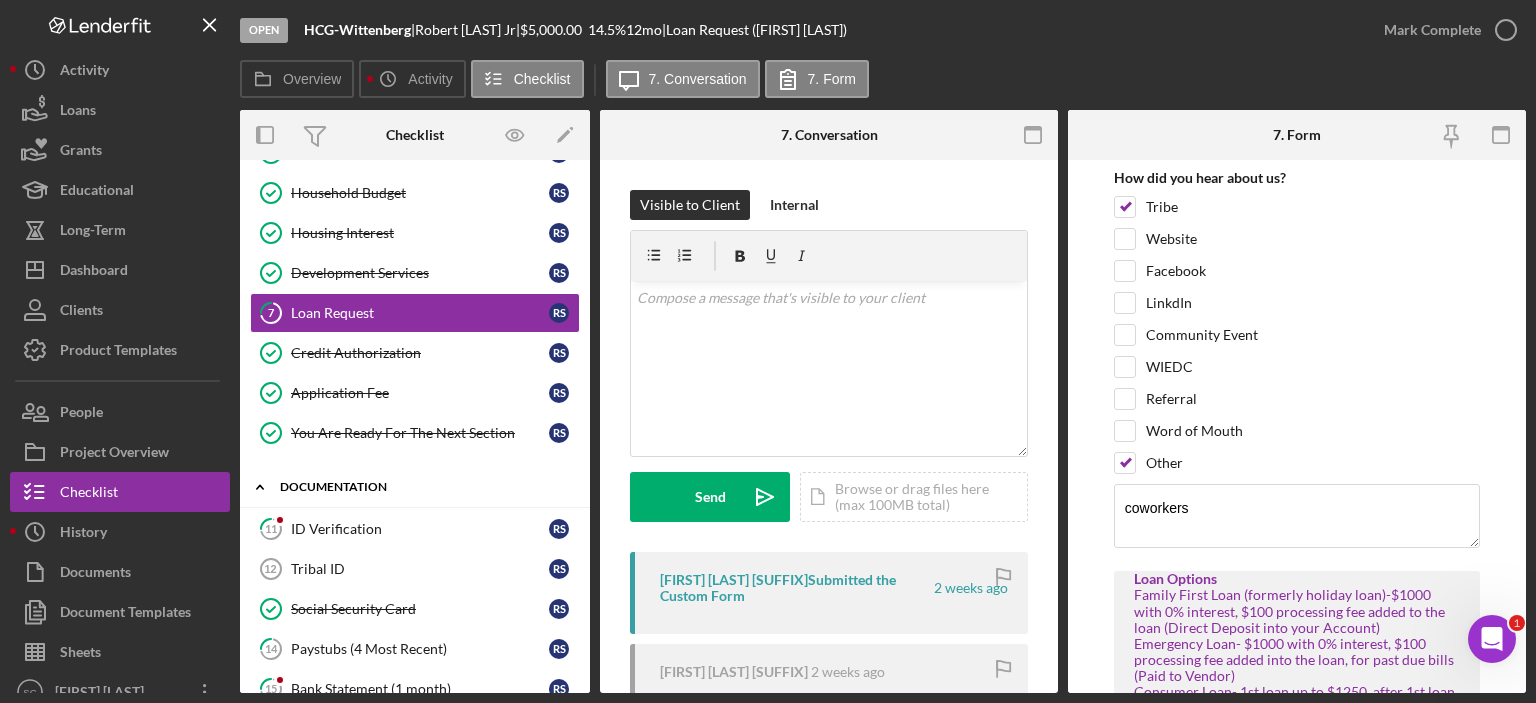 scroll, scrollTop: 258, scrollLeft: 0, axis: vertical 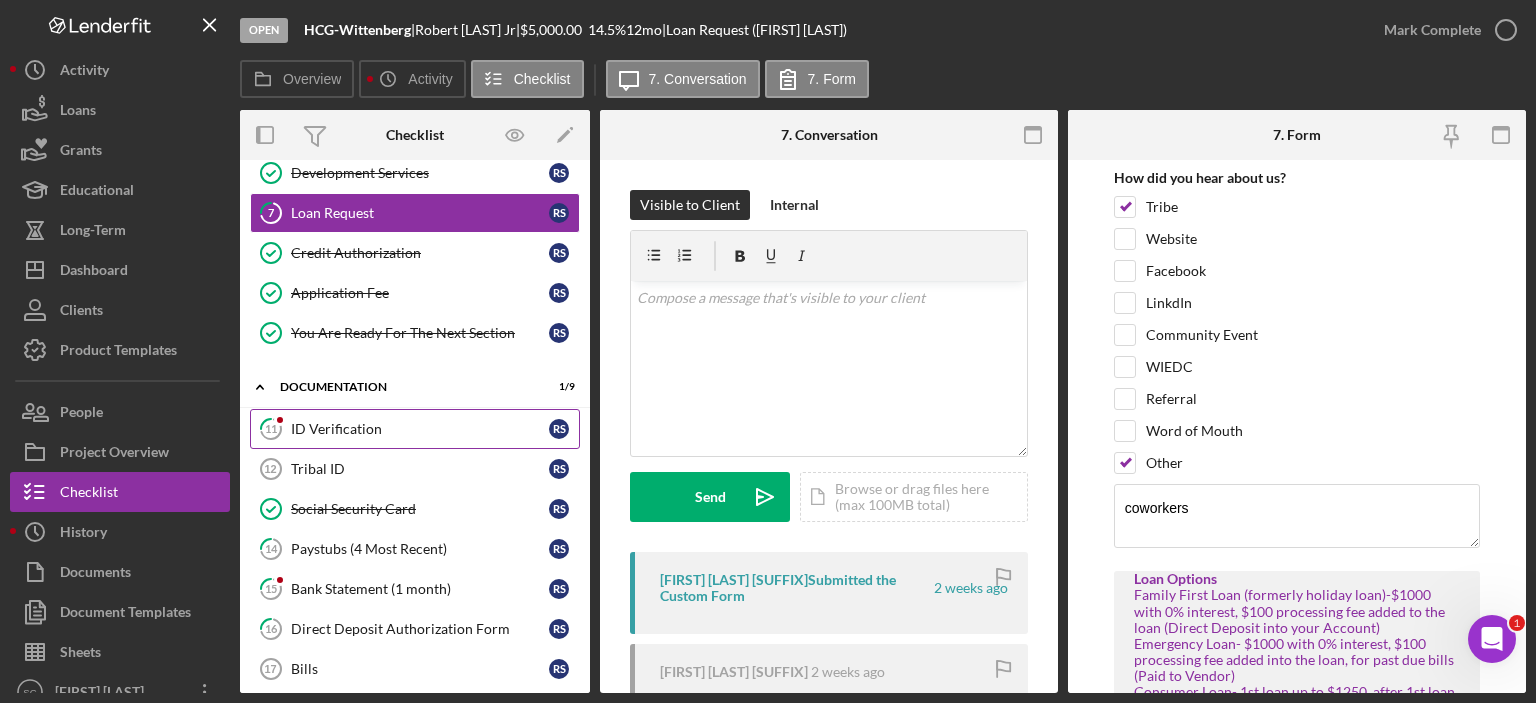 click on "ID Verification" at bounding box center [420, 429] 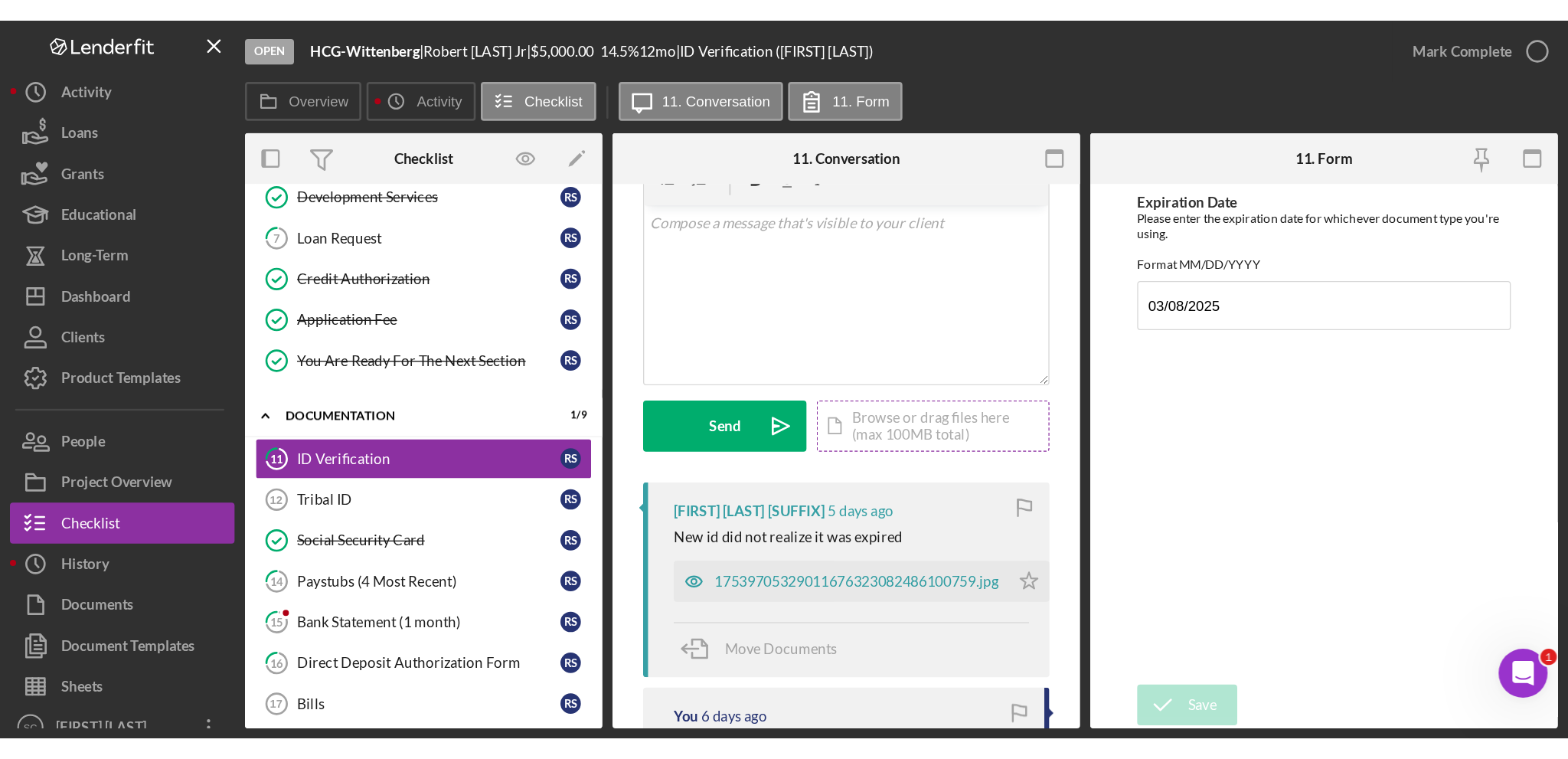 scroll, scrollTop: 153, scrollLeft: 0, axis: vertical 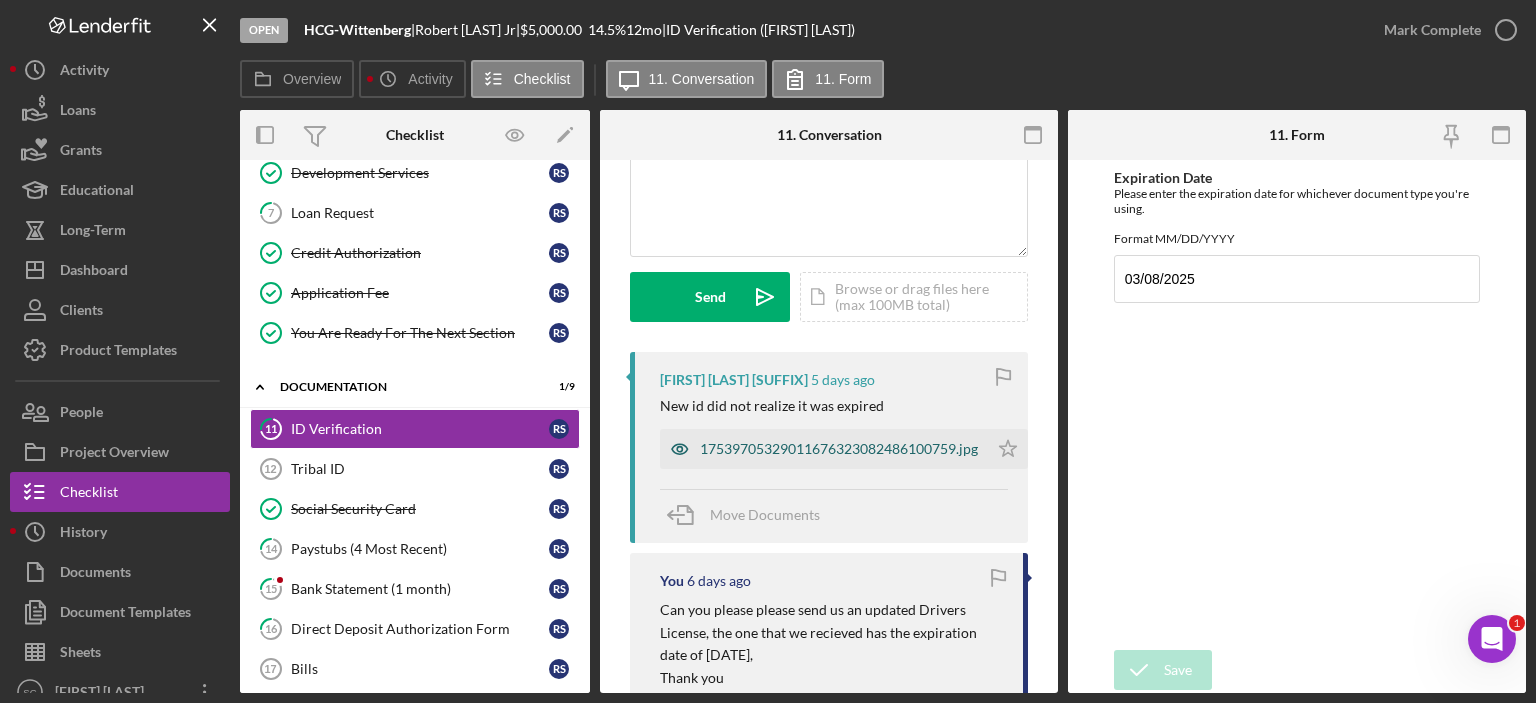click on "17539705329011676323082486100759.jpg" at bounding box center (839, 449) 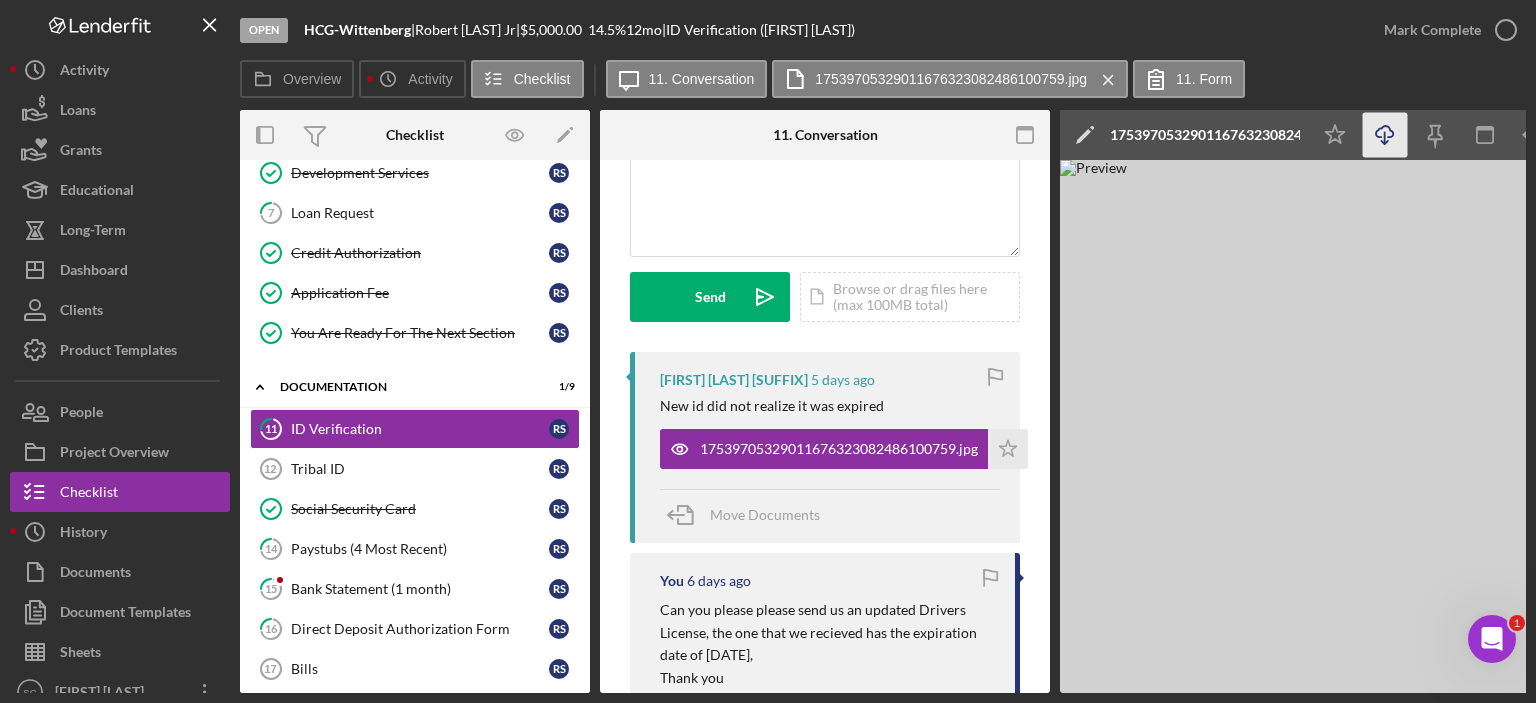 click on "Icon/Download" 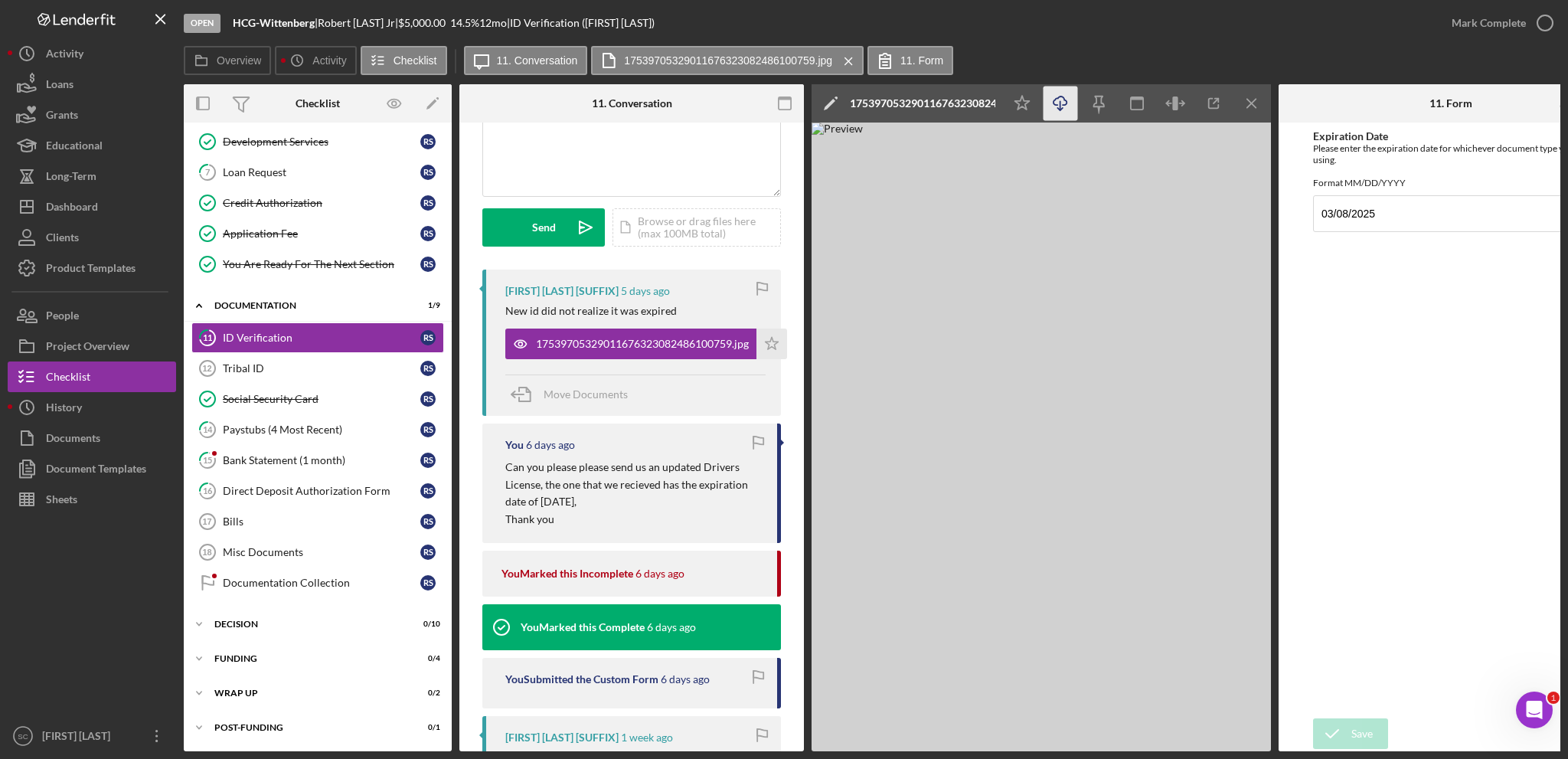 scroll, scrollTop: 186, scrollLeft: 0, axis: vertical 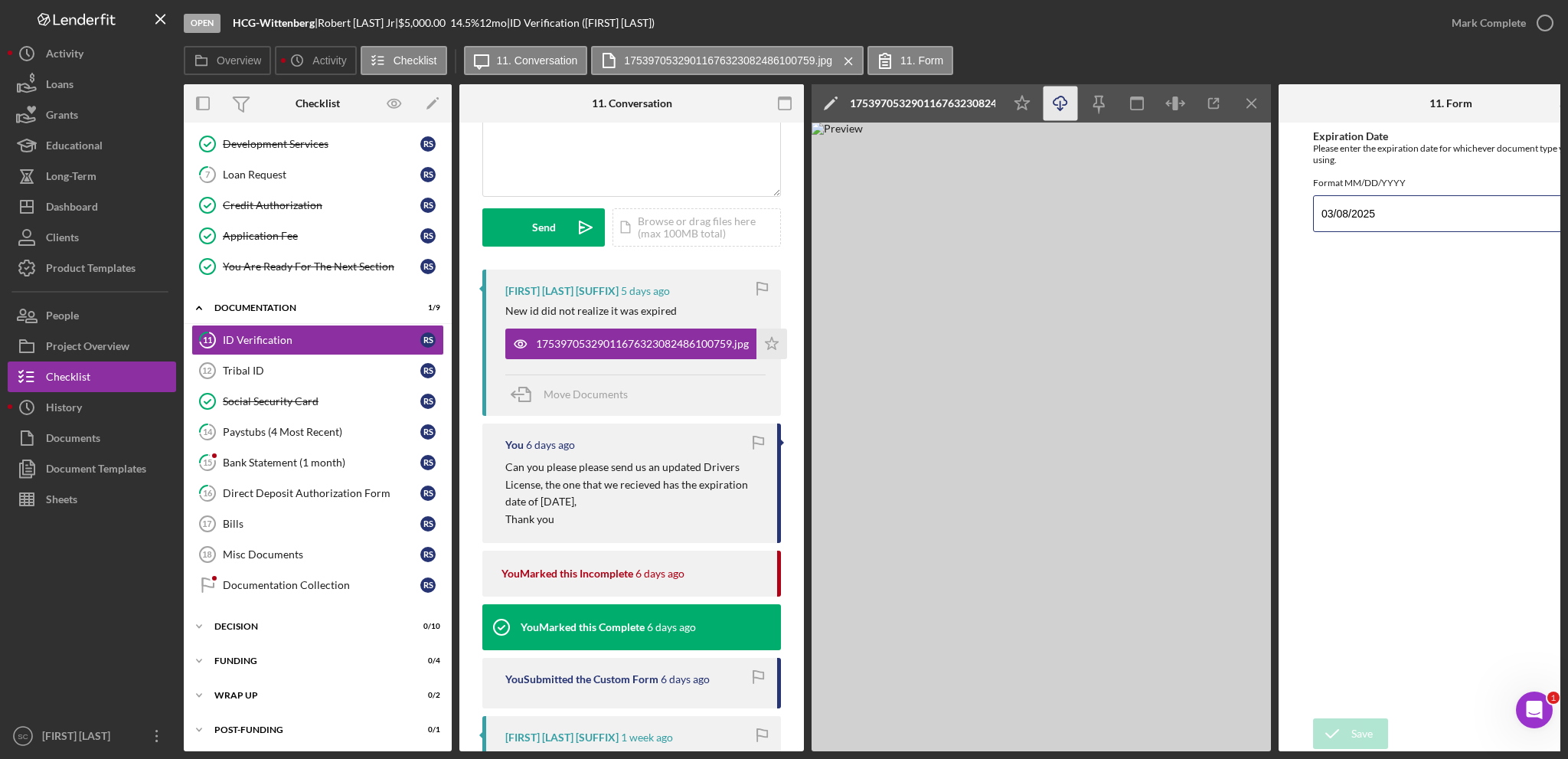 drag, startPoint x: 1393, startPoint y: 228, endPoint x: 1305, endPoint y: 227, distance: 88.00568 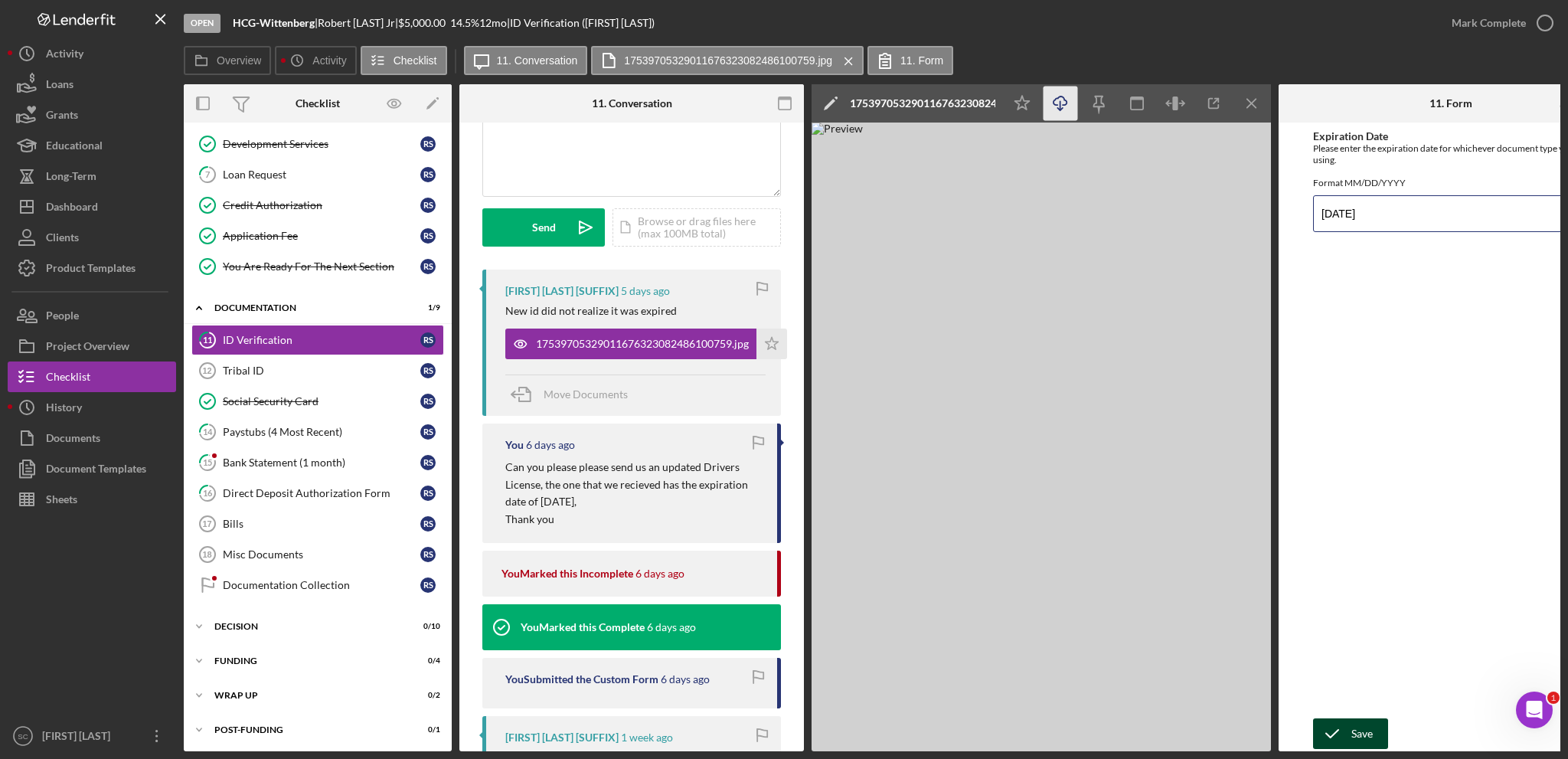 type on "[DATE]" 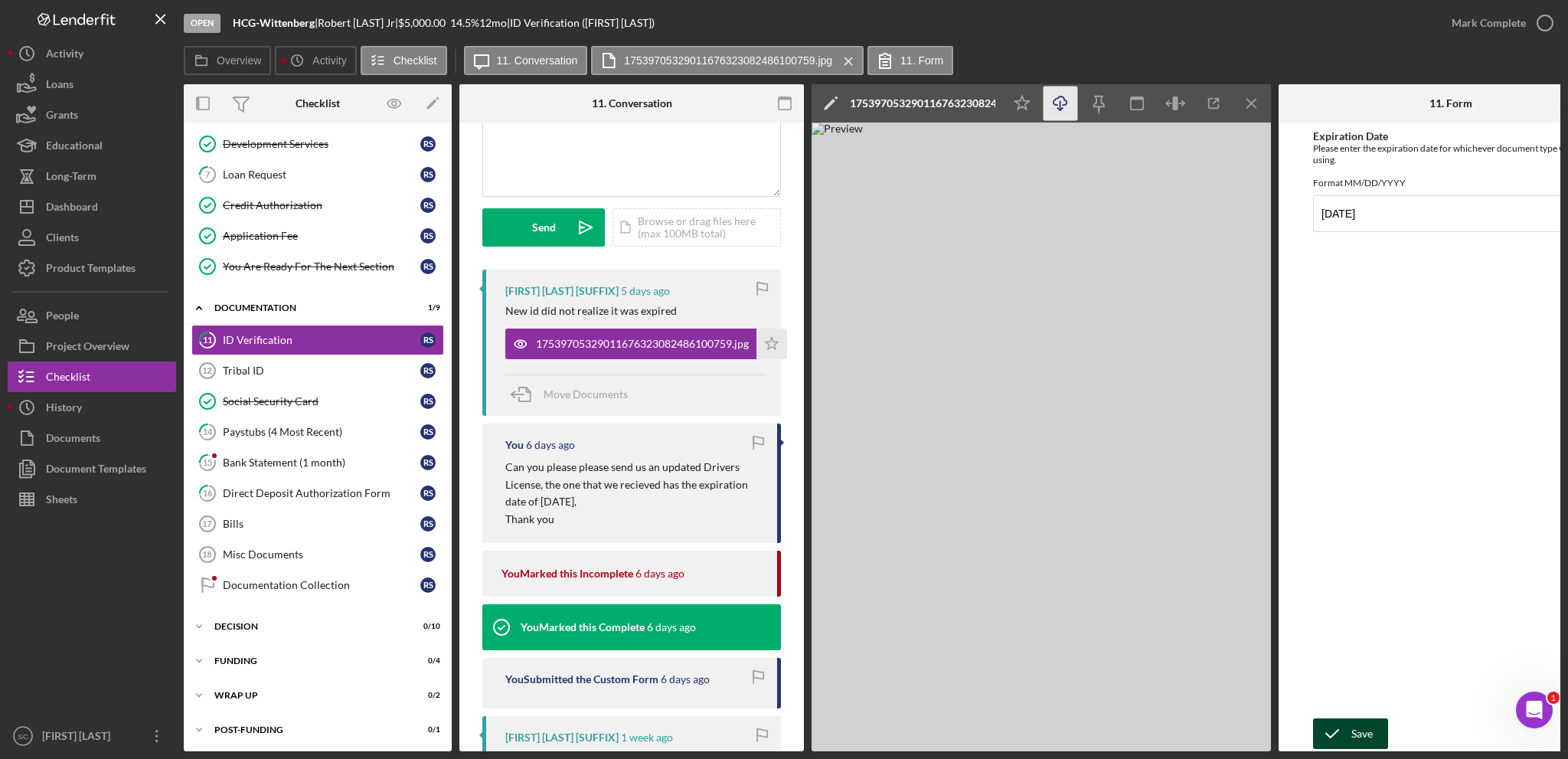 click on "Save" at bounding box center (1362, 734) 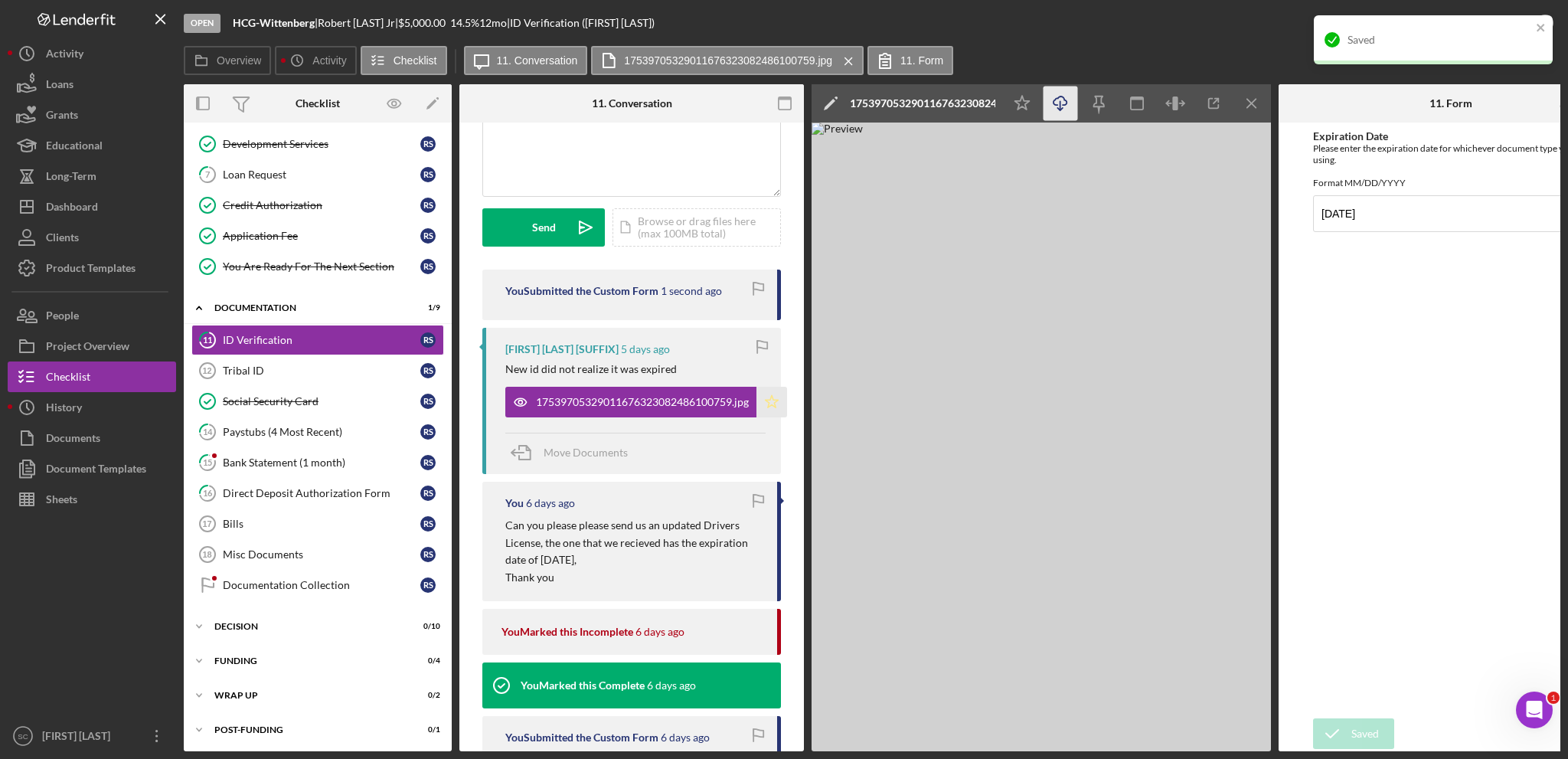 click on "Icon/Star" 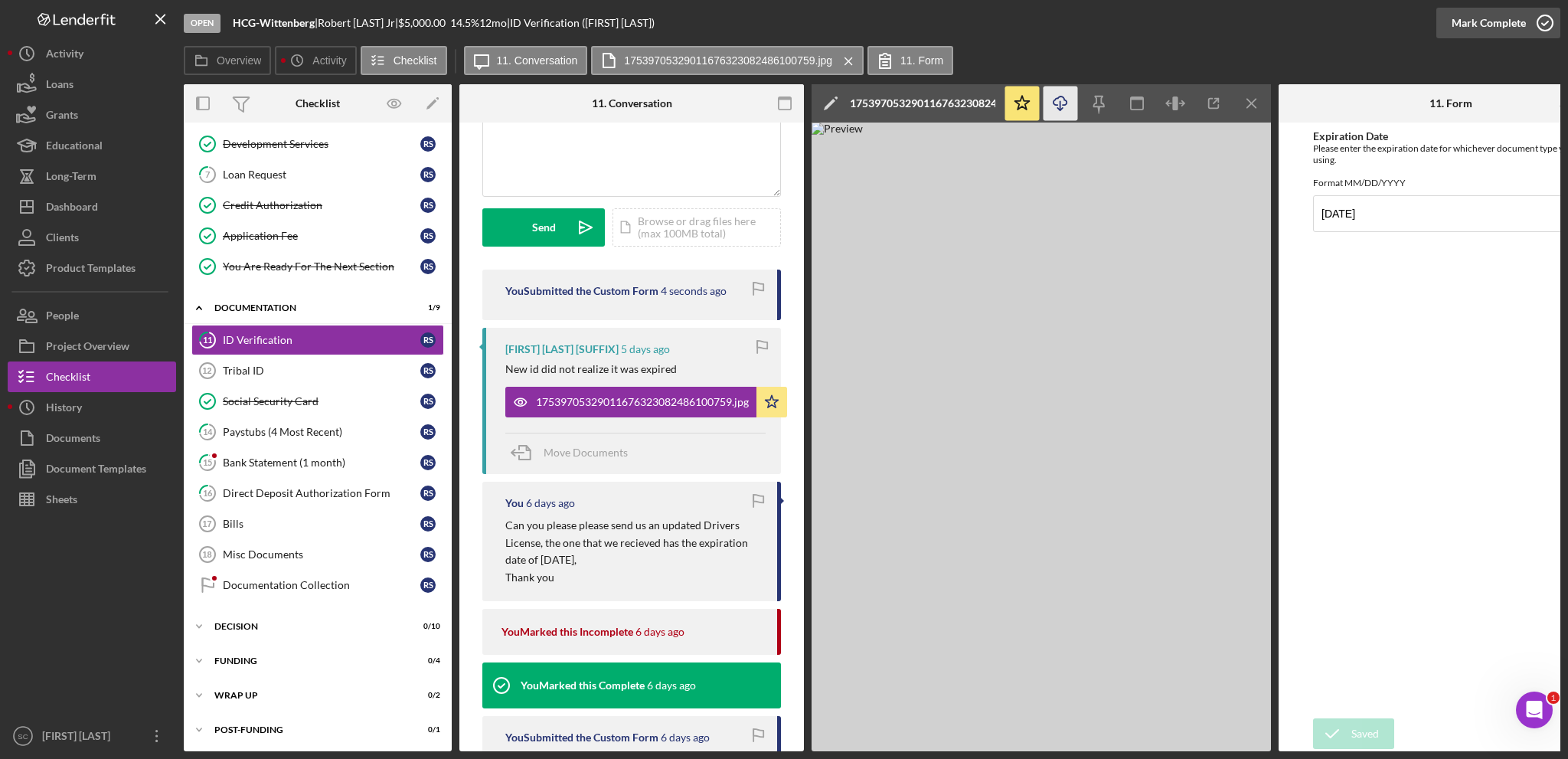 click on "Mark Complete" at bounding box center [1488, 23] 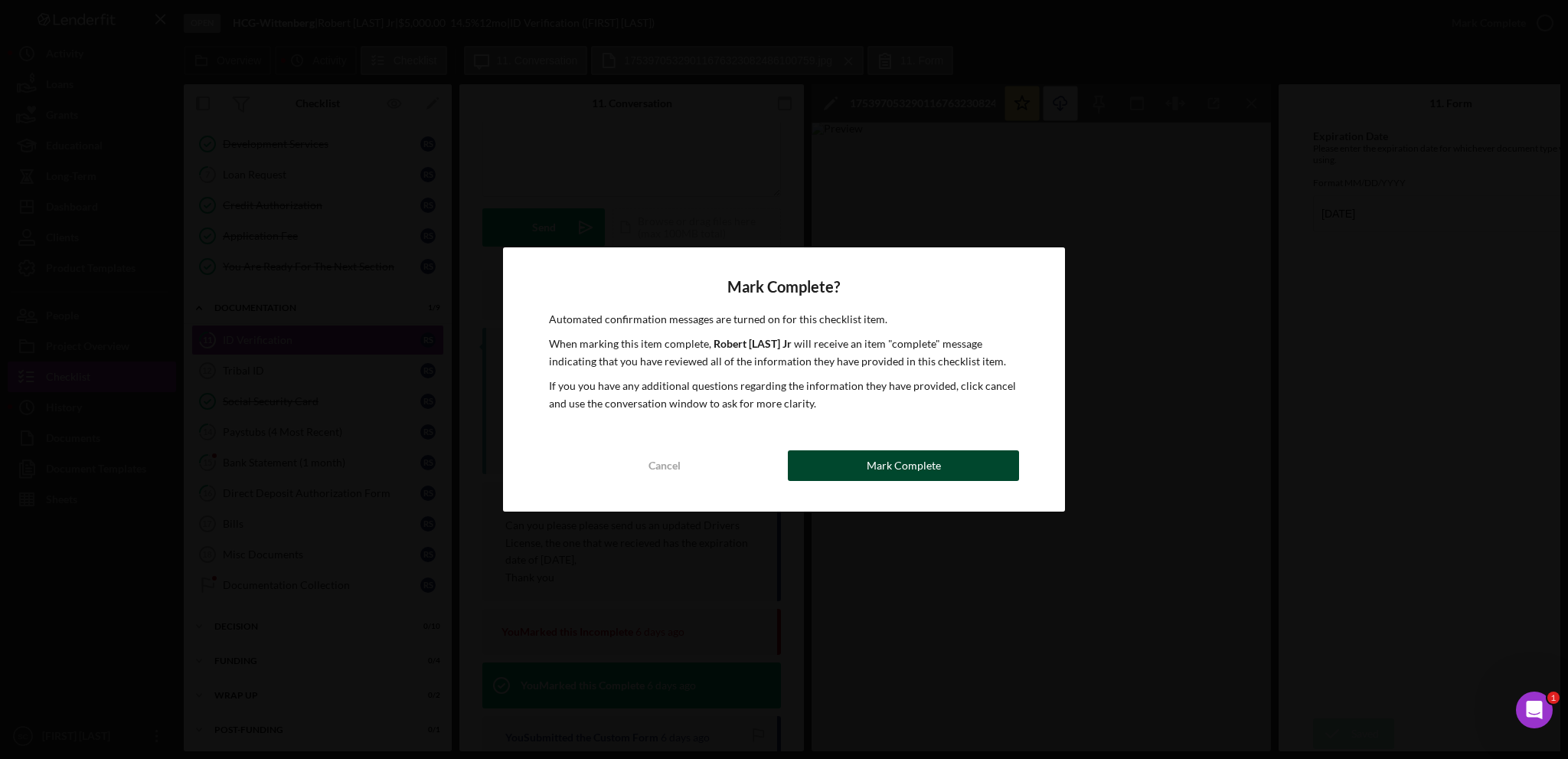 click on "Mark Complete" at bounding box center (903, 466) 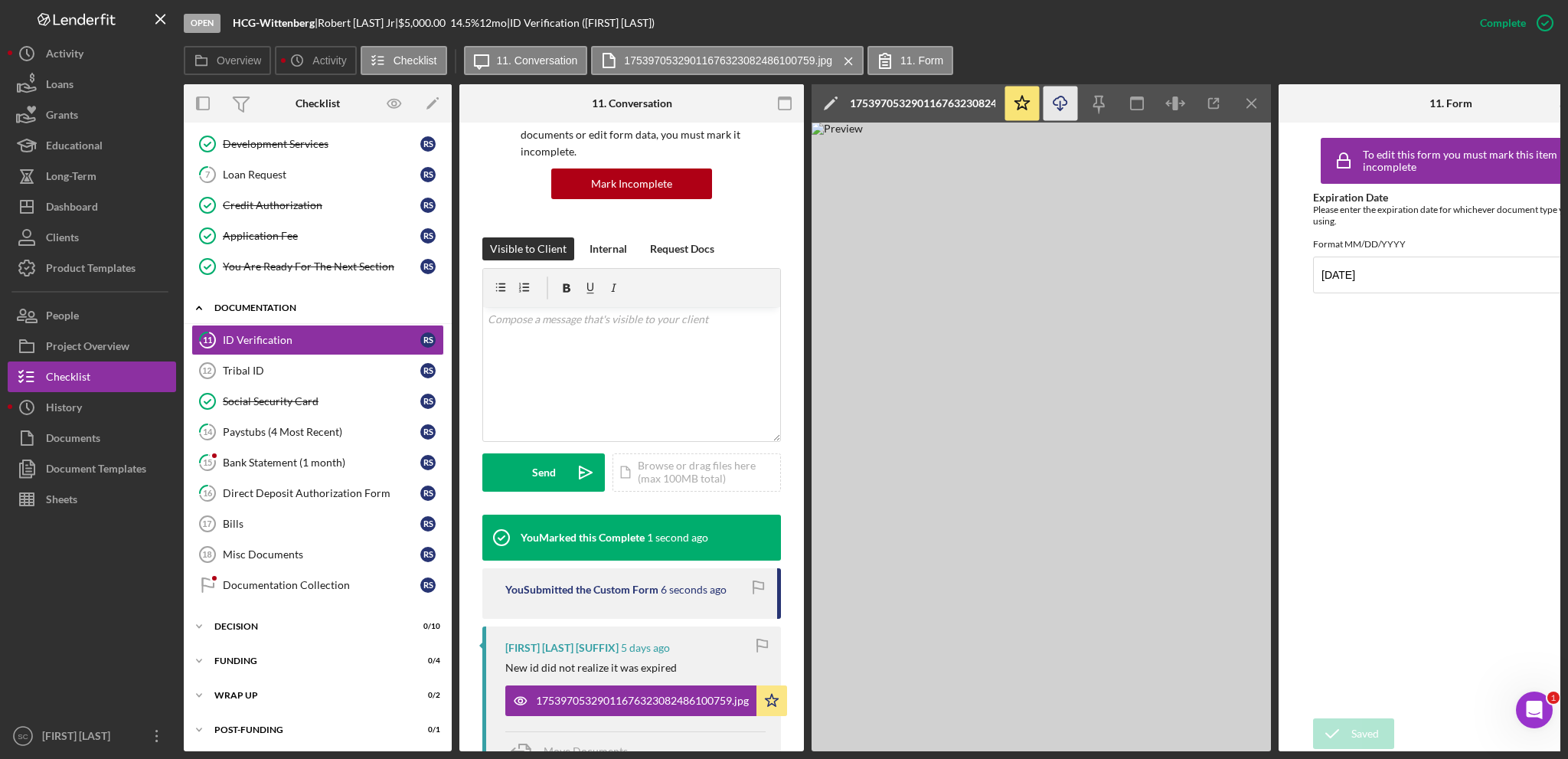 scroll, scrollTop: 381, scrollLeft: 0, axis: vertical 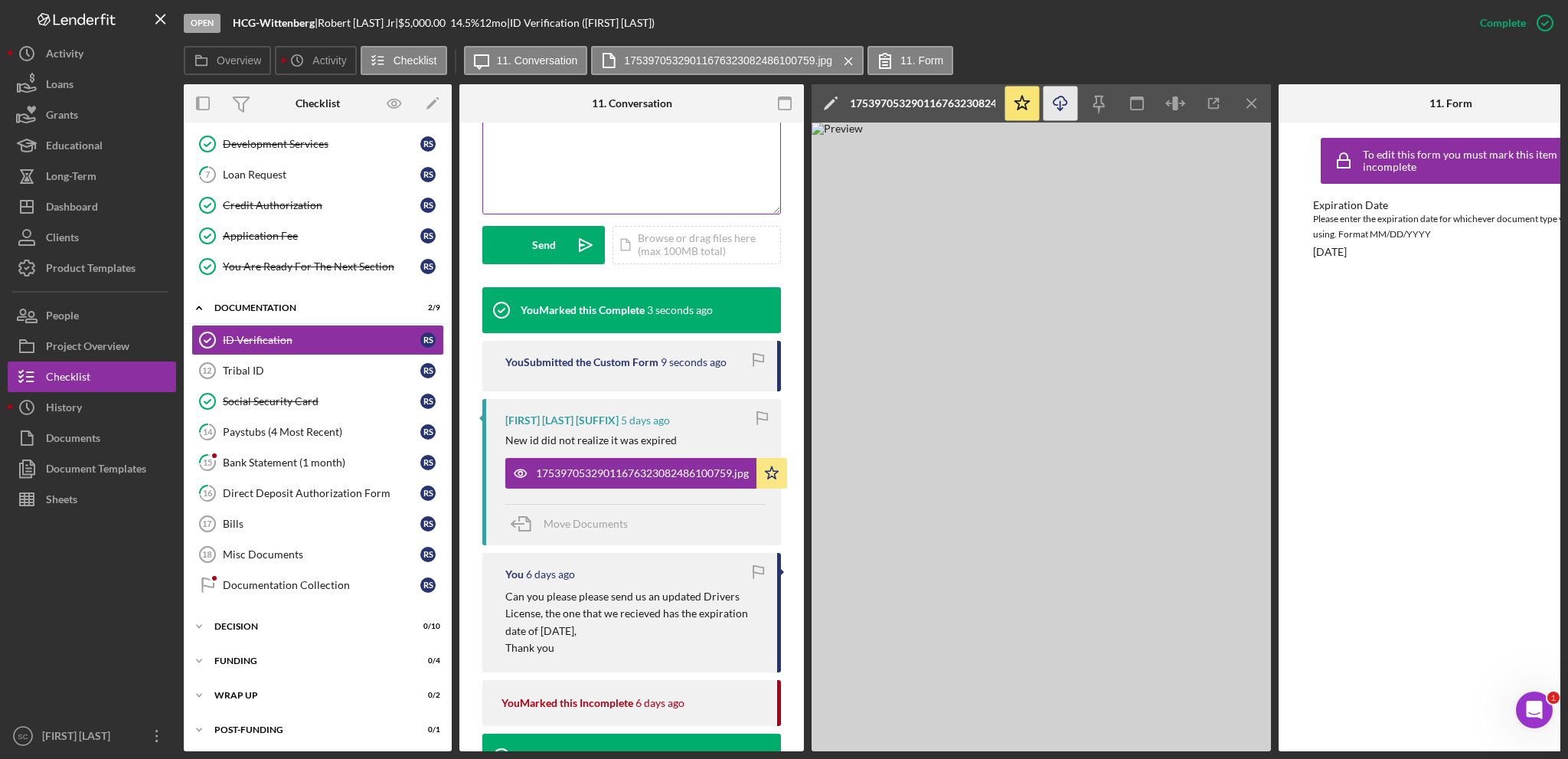 click on "v Color teal Color pink Remove color Add row above Add row below Add column before Add column after Merge cells Split cells Remove column Remove row Remove table" at bounding box center (632, 146) 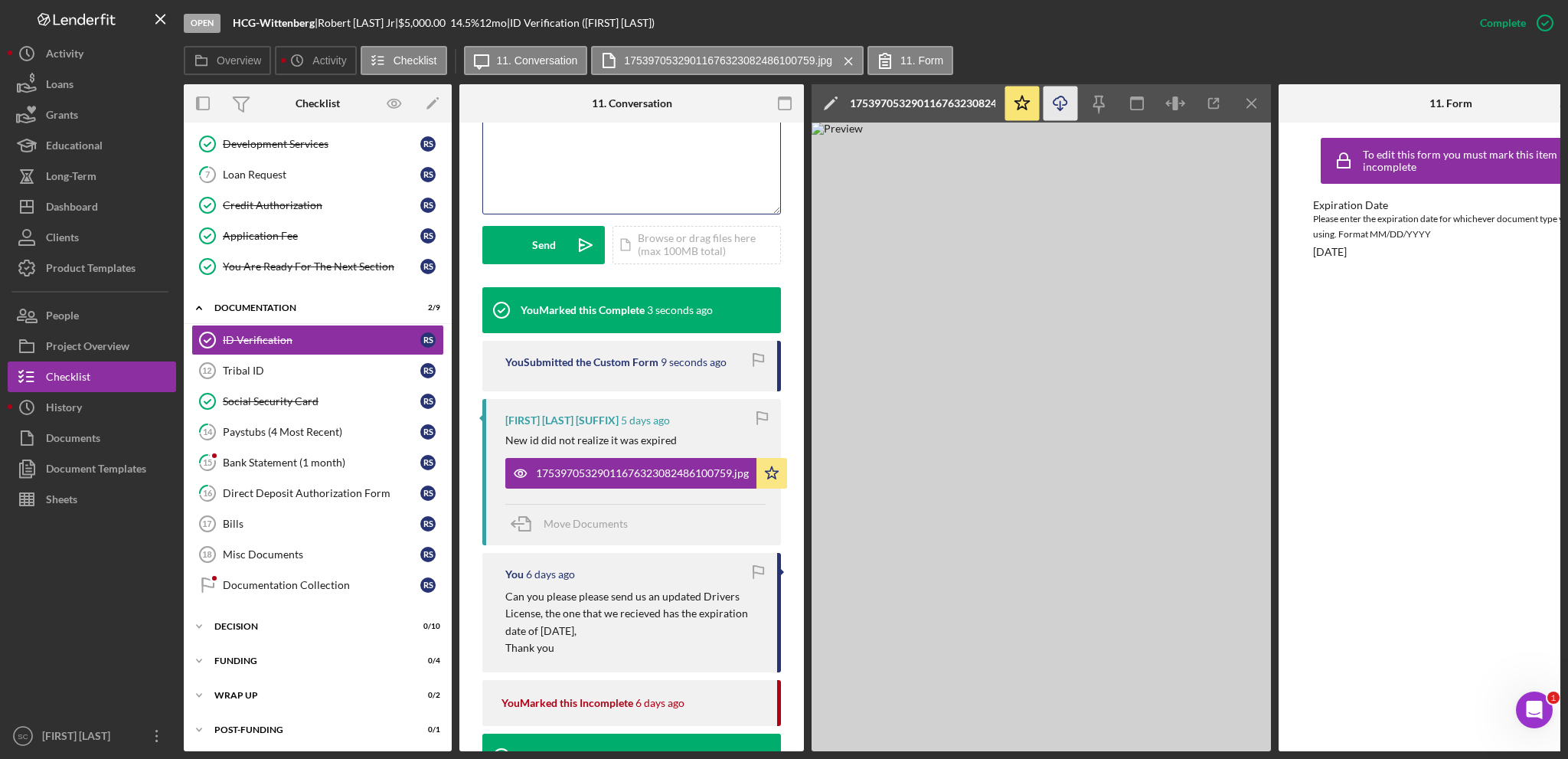 scroll, scrollTop: 74, scrollLeft: 0, axis: vertical 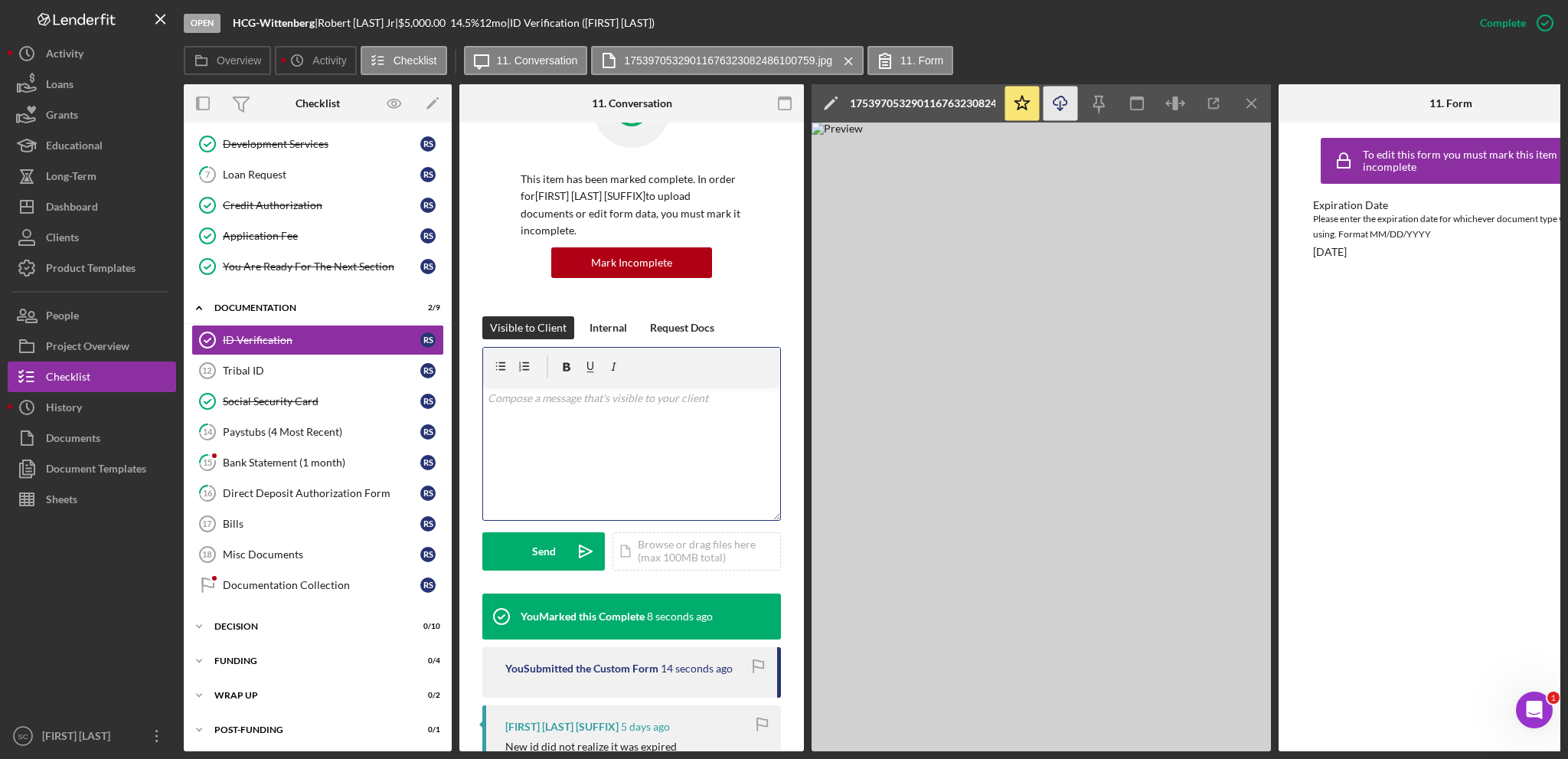 type 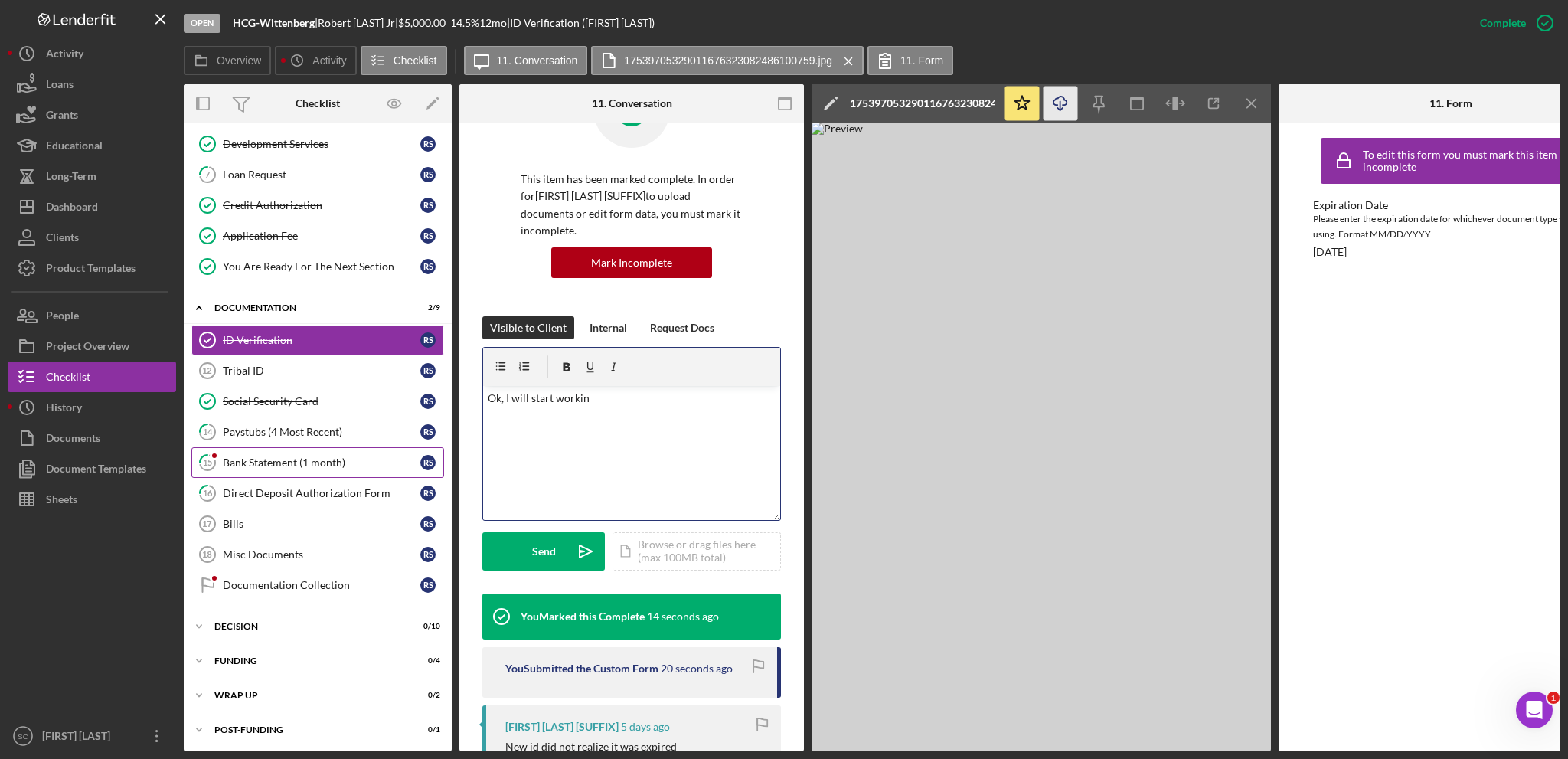 click on "Bank Statement (1 month)" at bounding box center (322, 463) 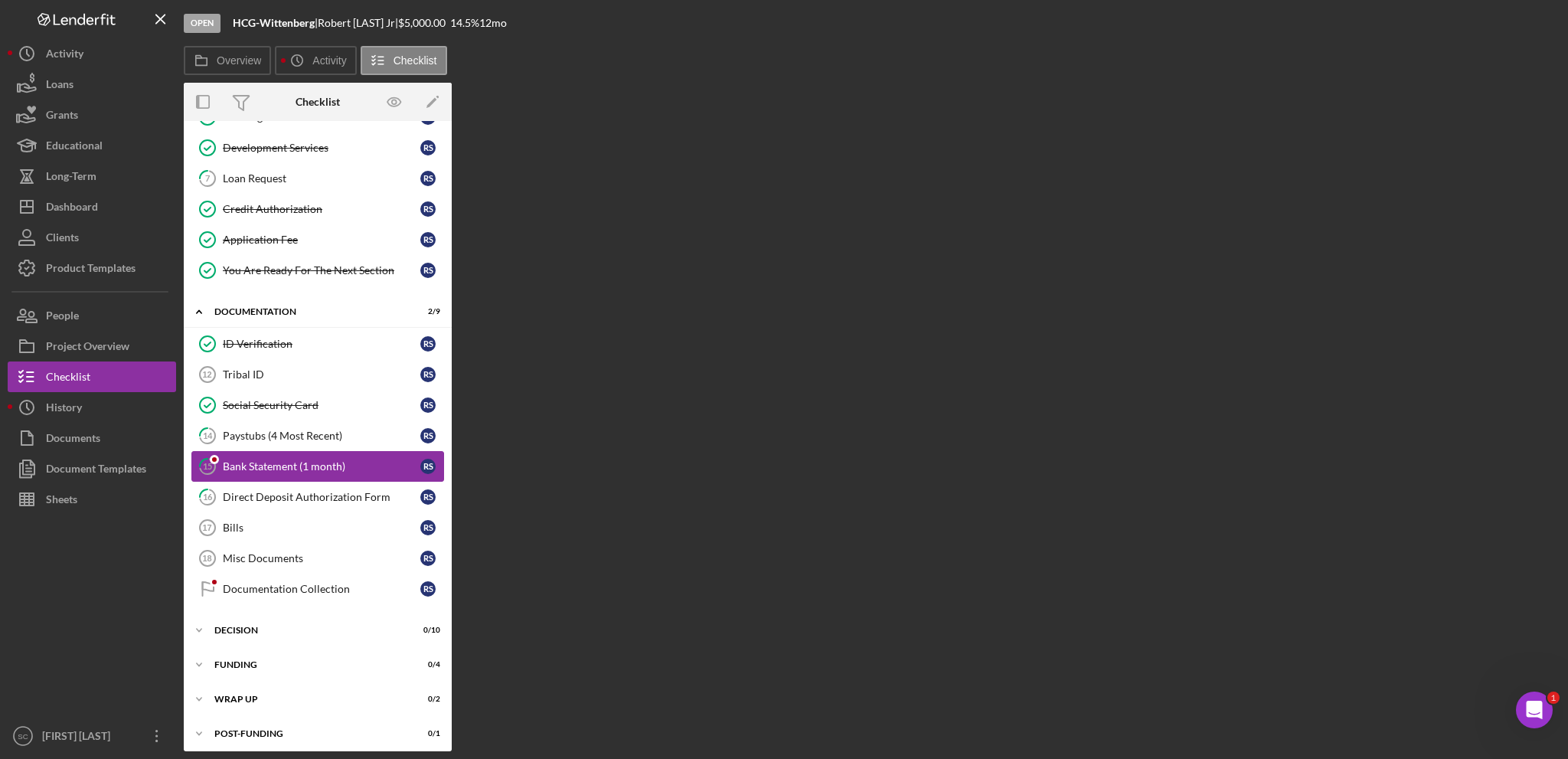 scroll, scrollTop: 182, scrollLeft: 0, axis: vertical 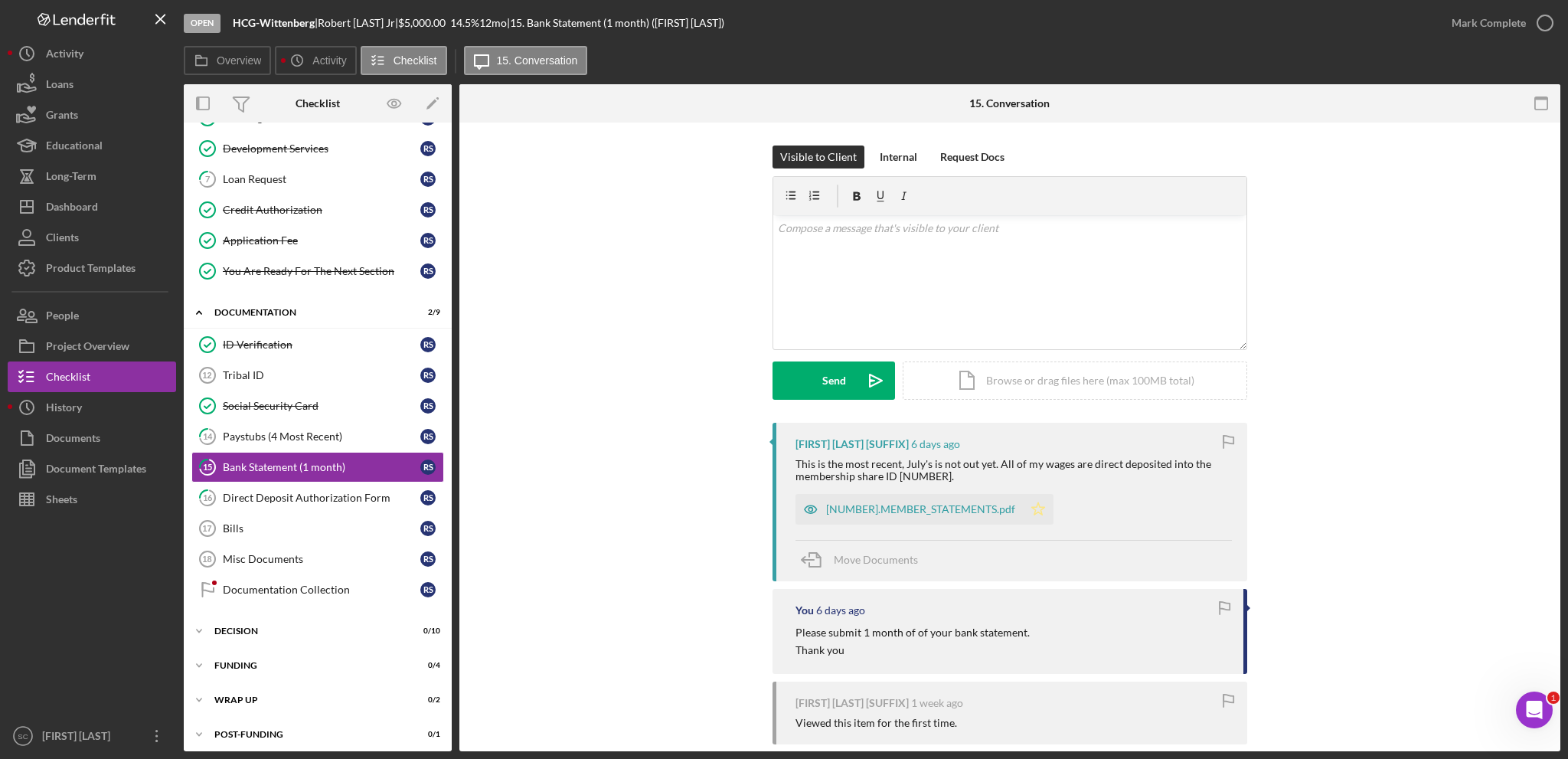 click on "Icon/Star" 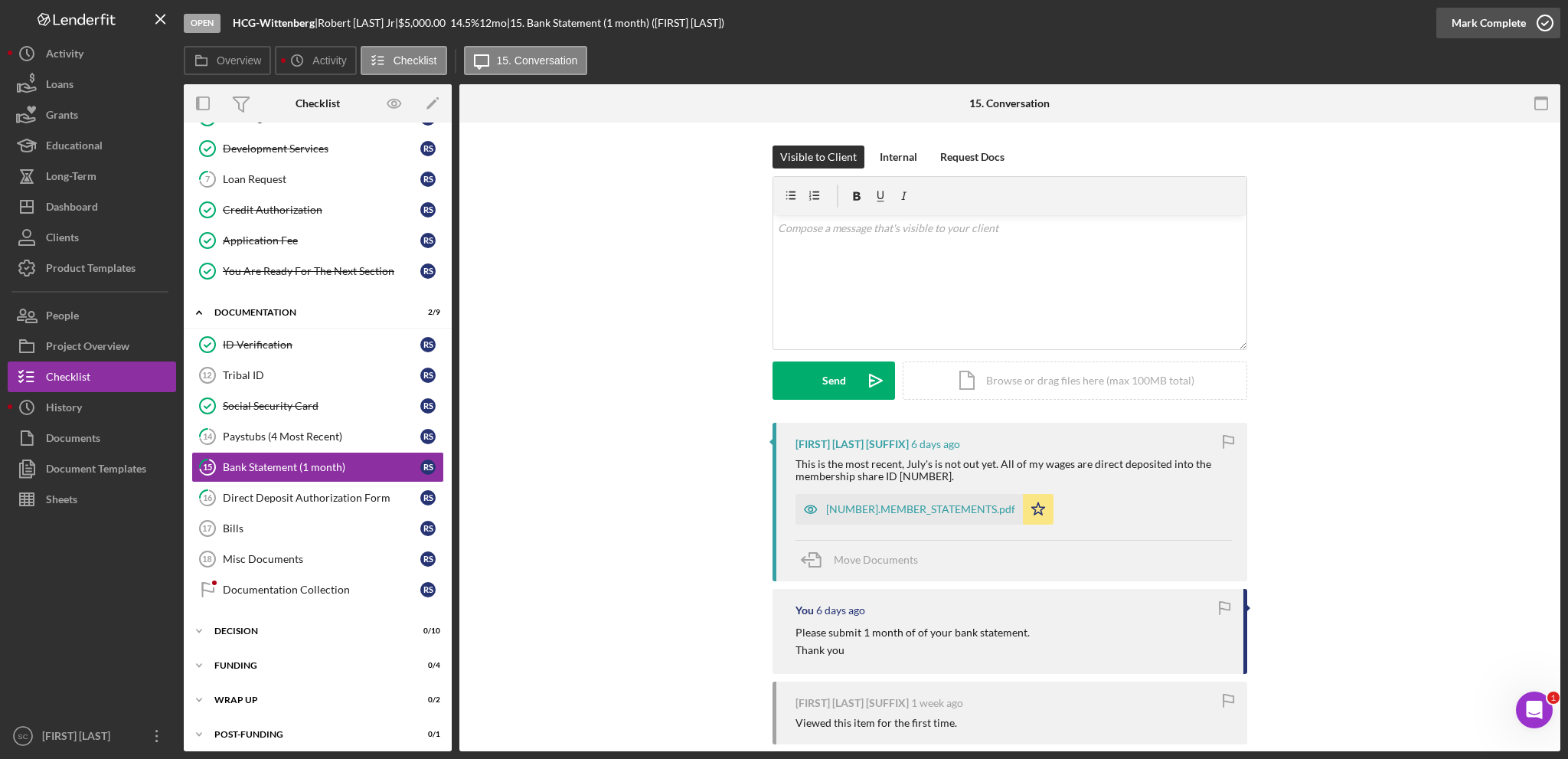 click on "Mark Complete" at bounding box center [1488, 23] 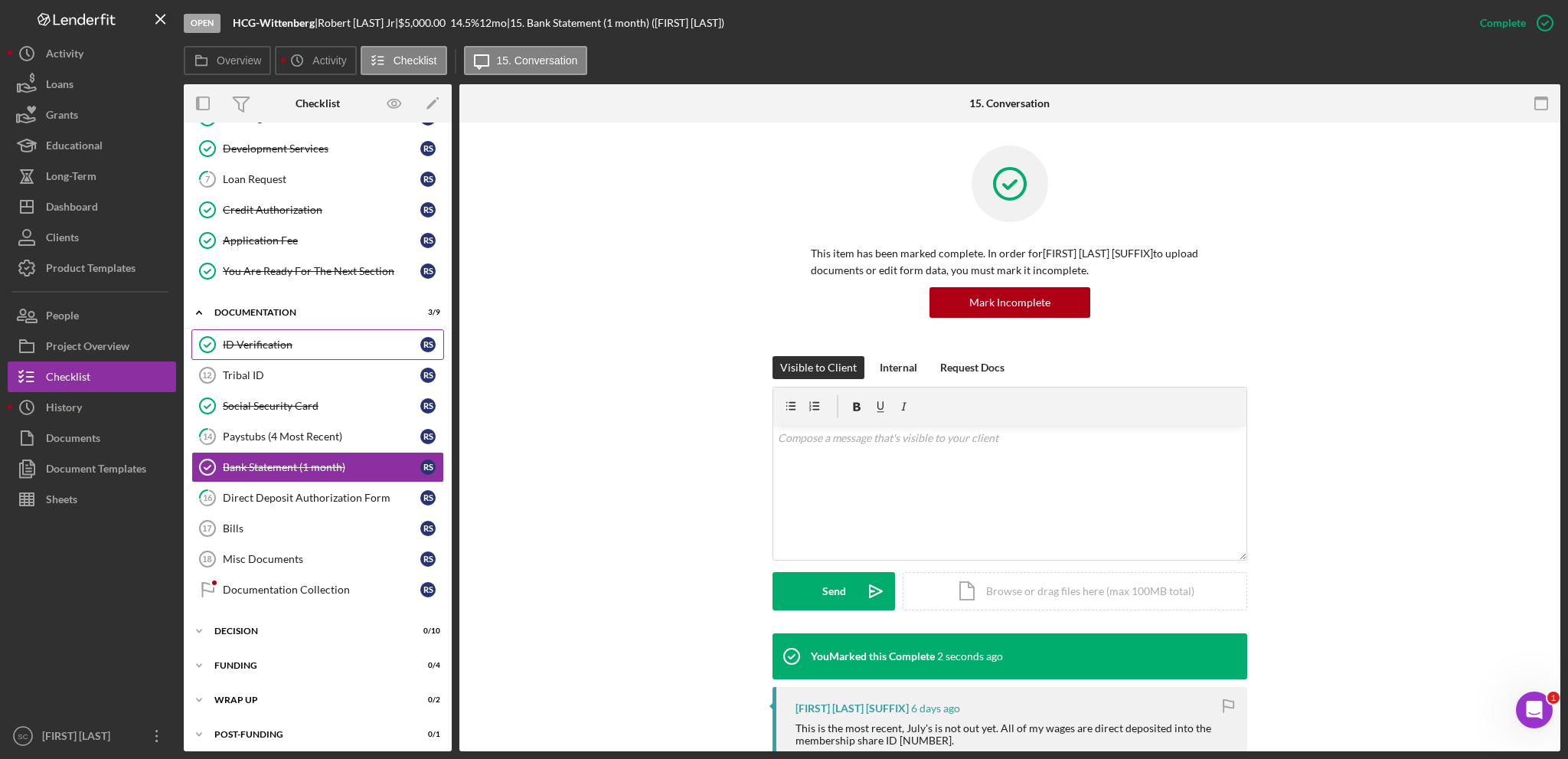 click on "ID Verification ID Verification R S" at bounding box center [318, 345] 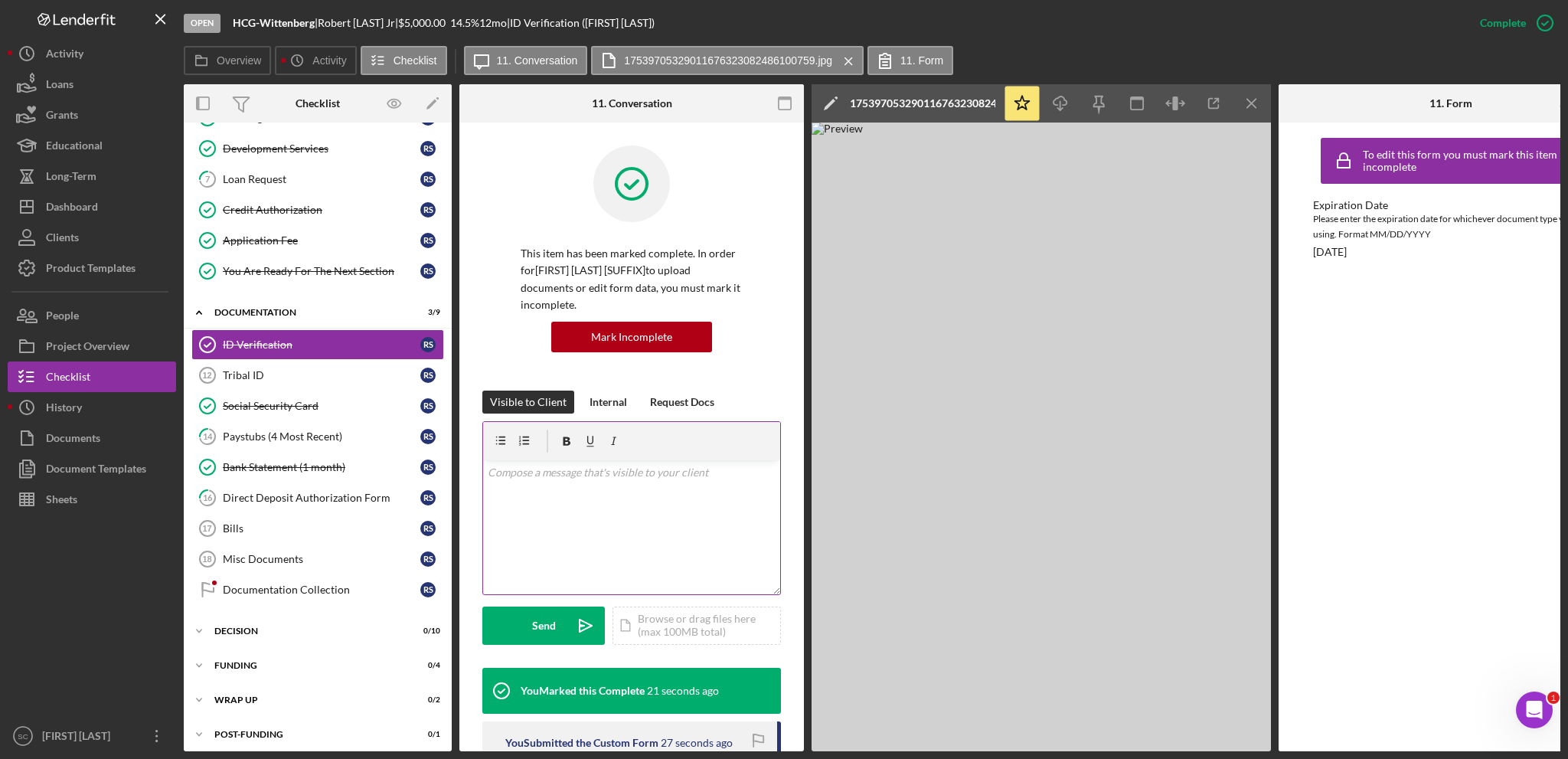 click on "v Color teal Color pink Remove color Add row above Add row below Add column before Add column after Merge cells Split cells Remove column Remove row Remove table" at bounding box center [632, 527] 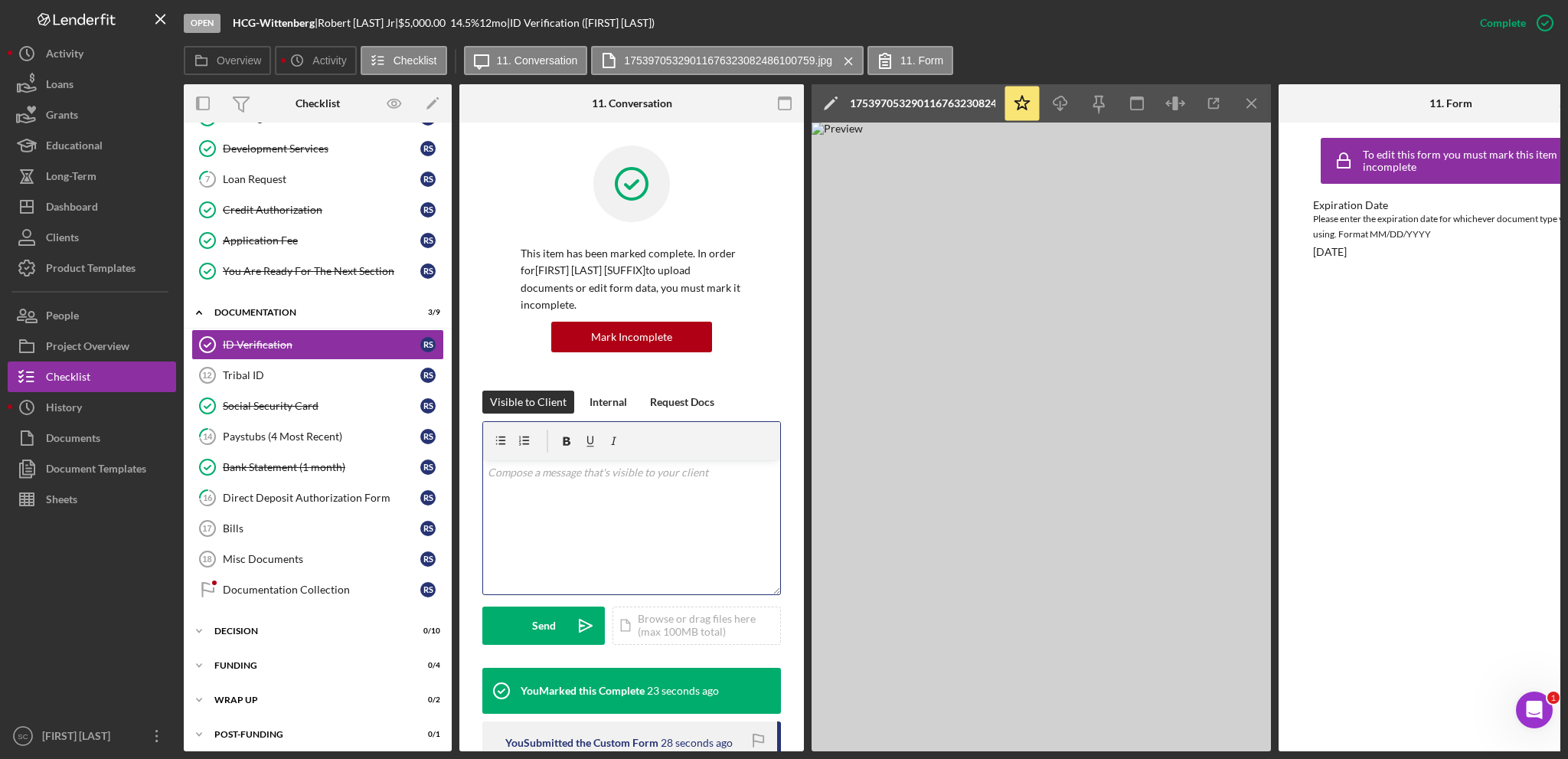 type 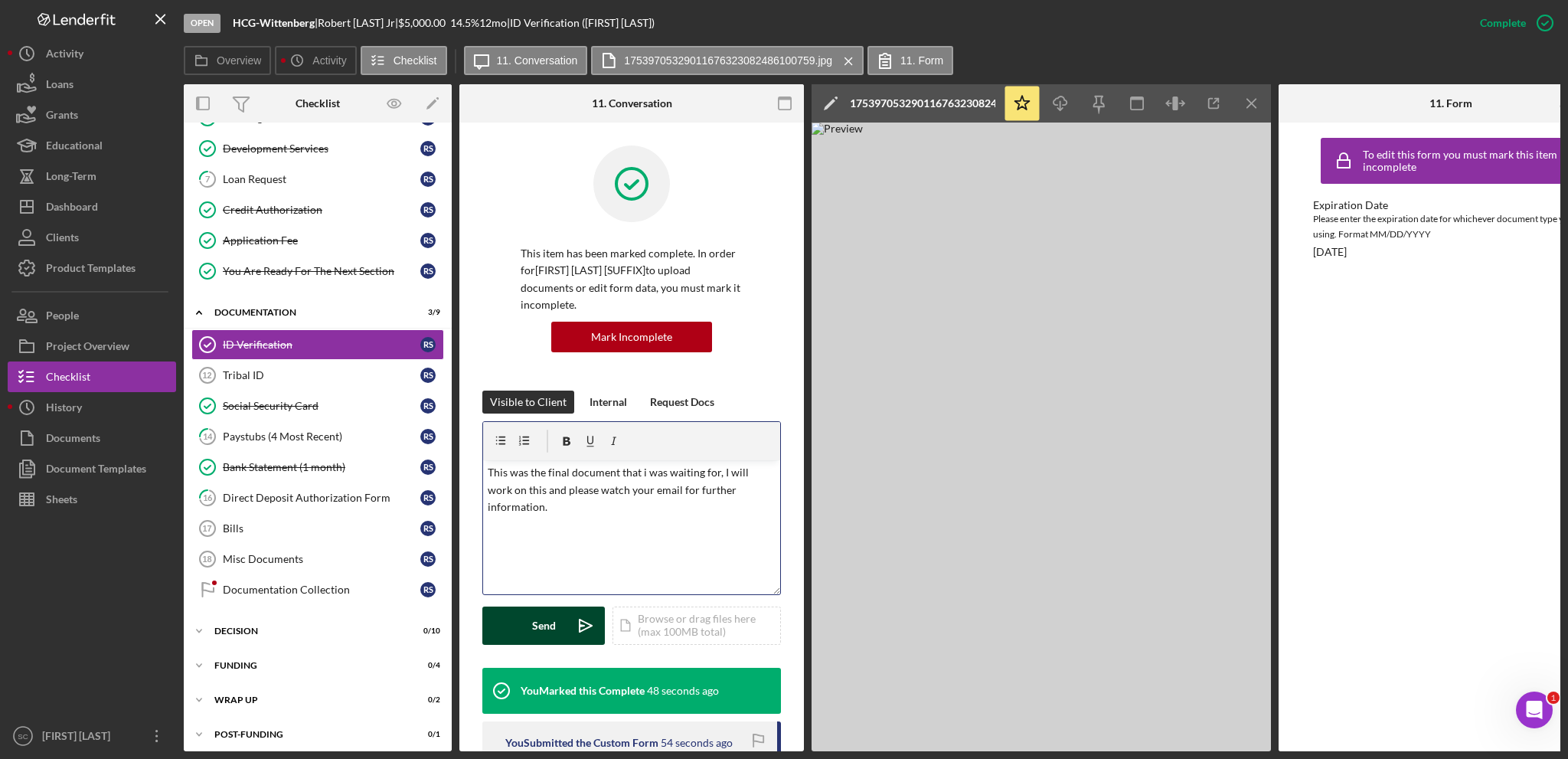 click on "Send Icon/icon-invite-send" at bounding box center (544, 626) 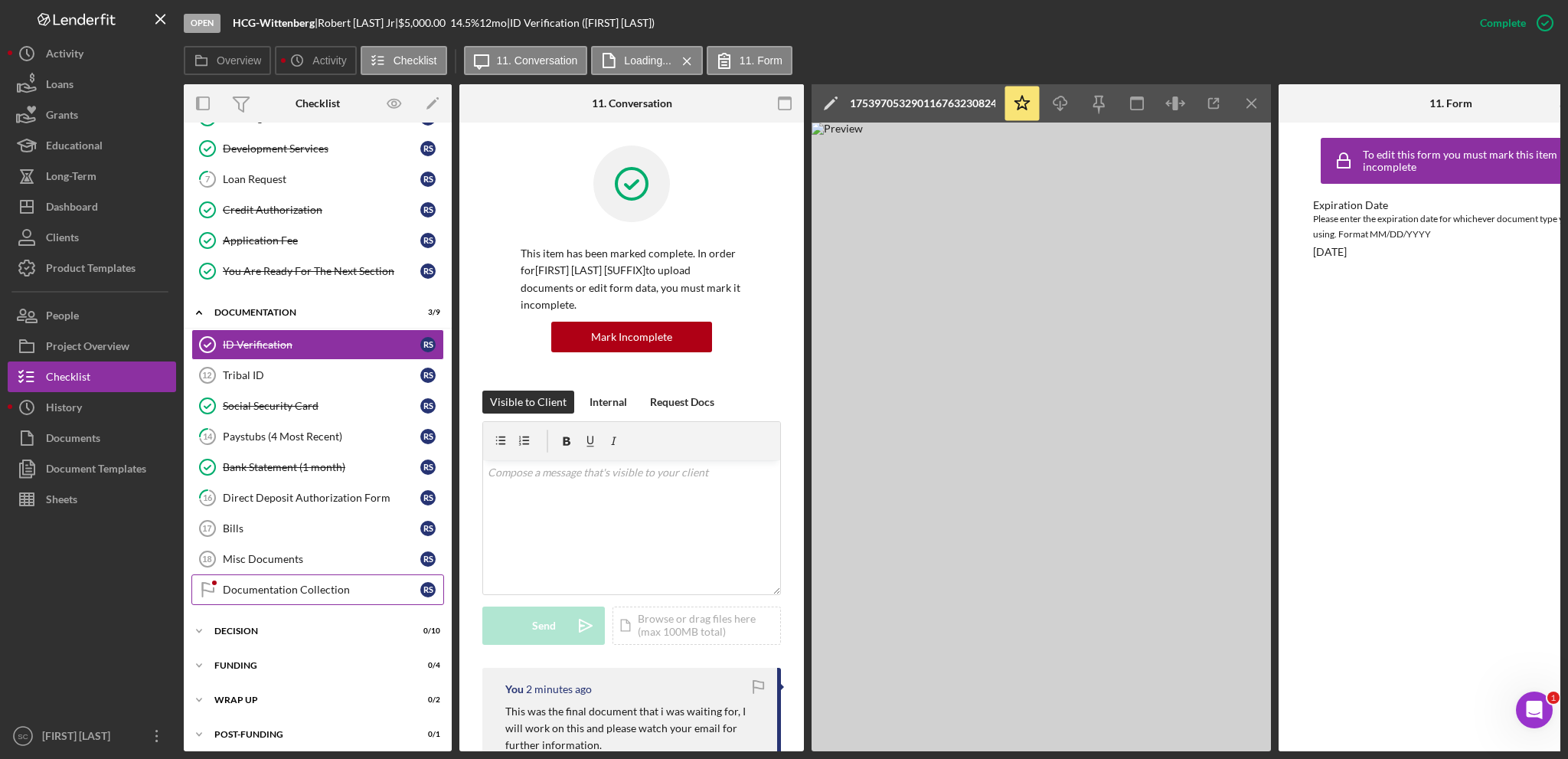 click on "Documentation Collection" 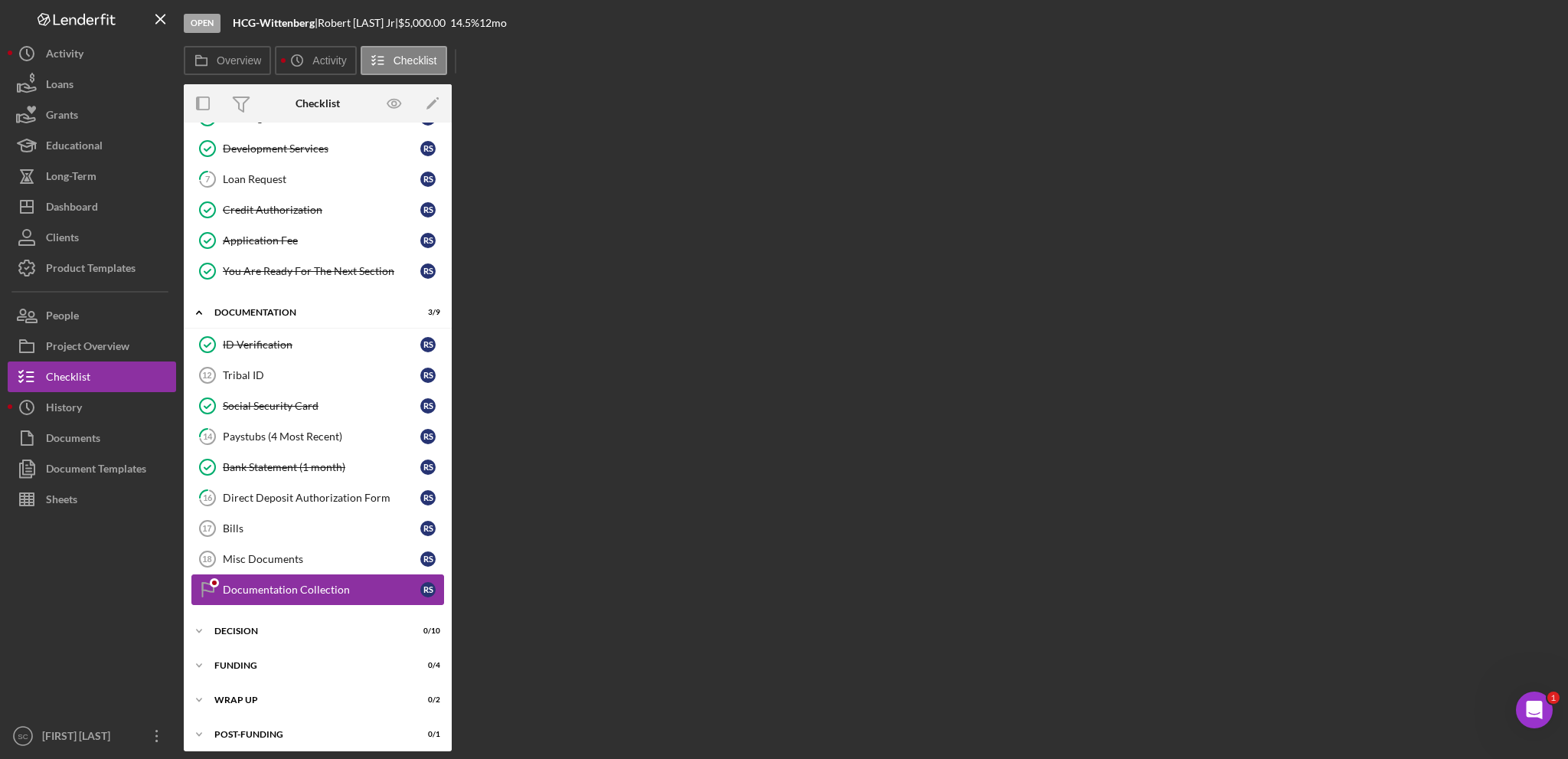 scroll, scrollTop: 182, scrollLeft: 0, axis: vertical 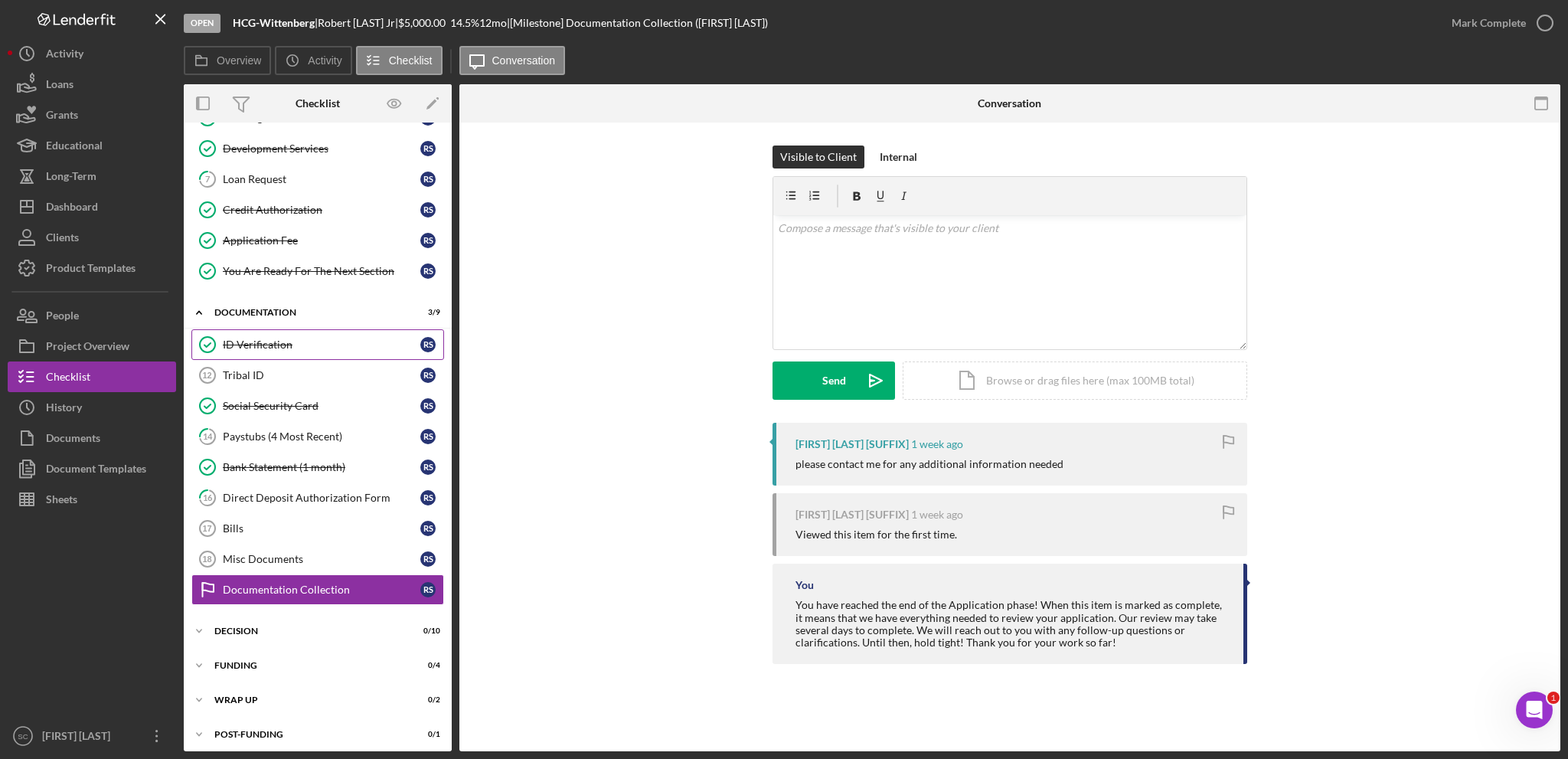 click on "ID Verification" at bounding box center [322, 345] 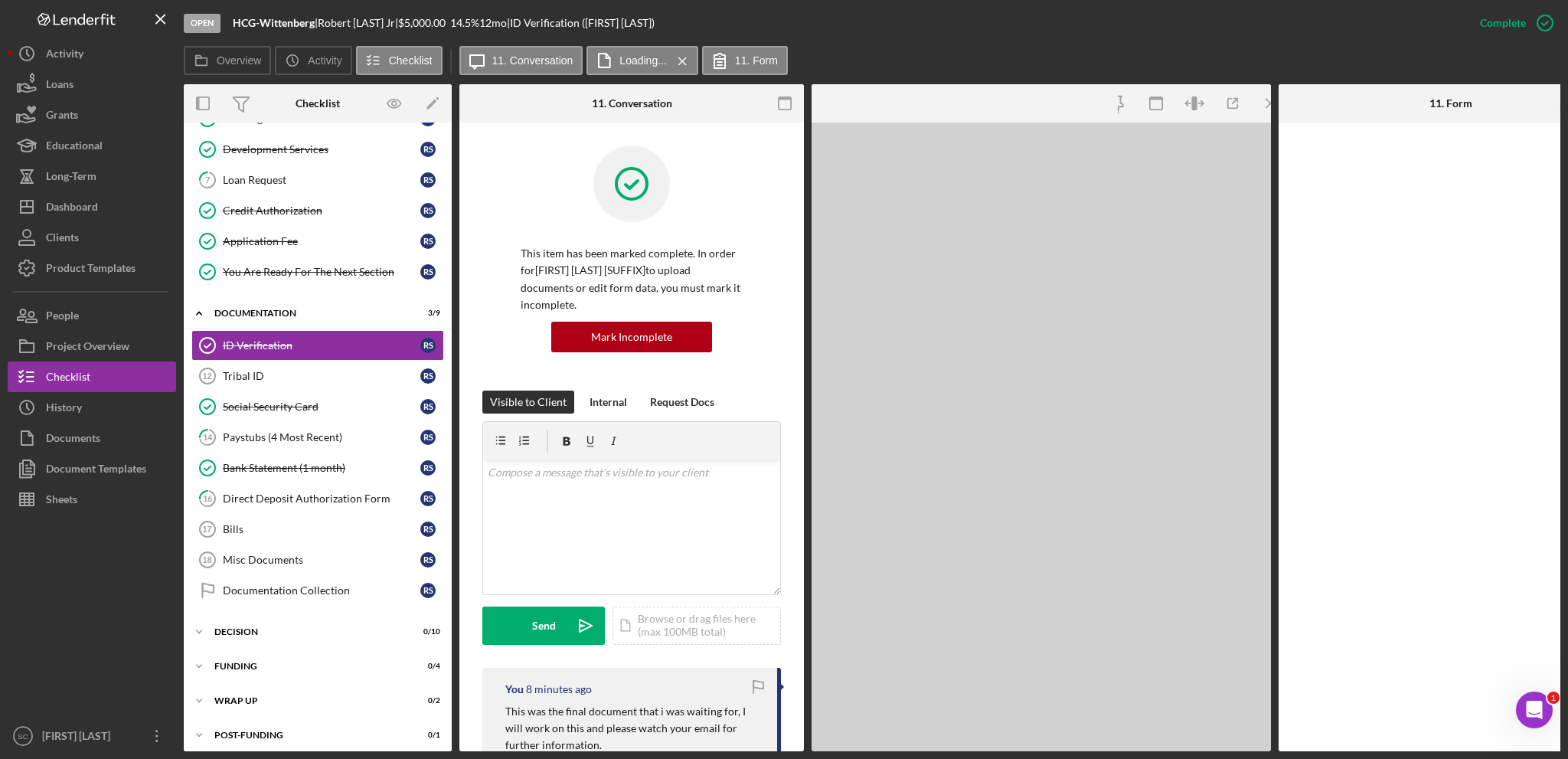 scroll, scrollTop: 182, scrollLeft: 0, axis: vertical 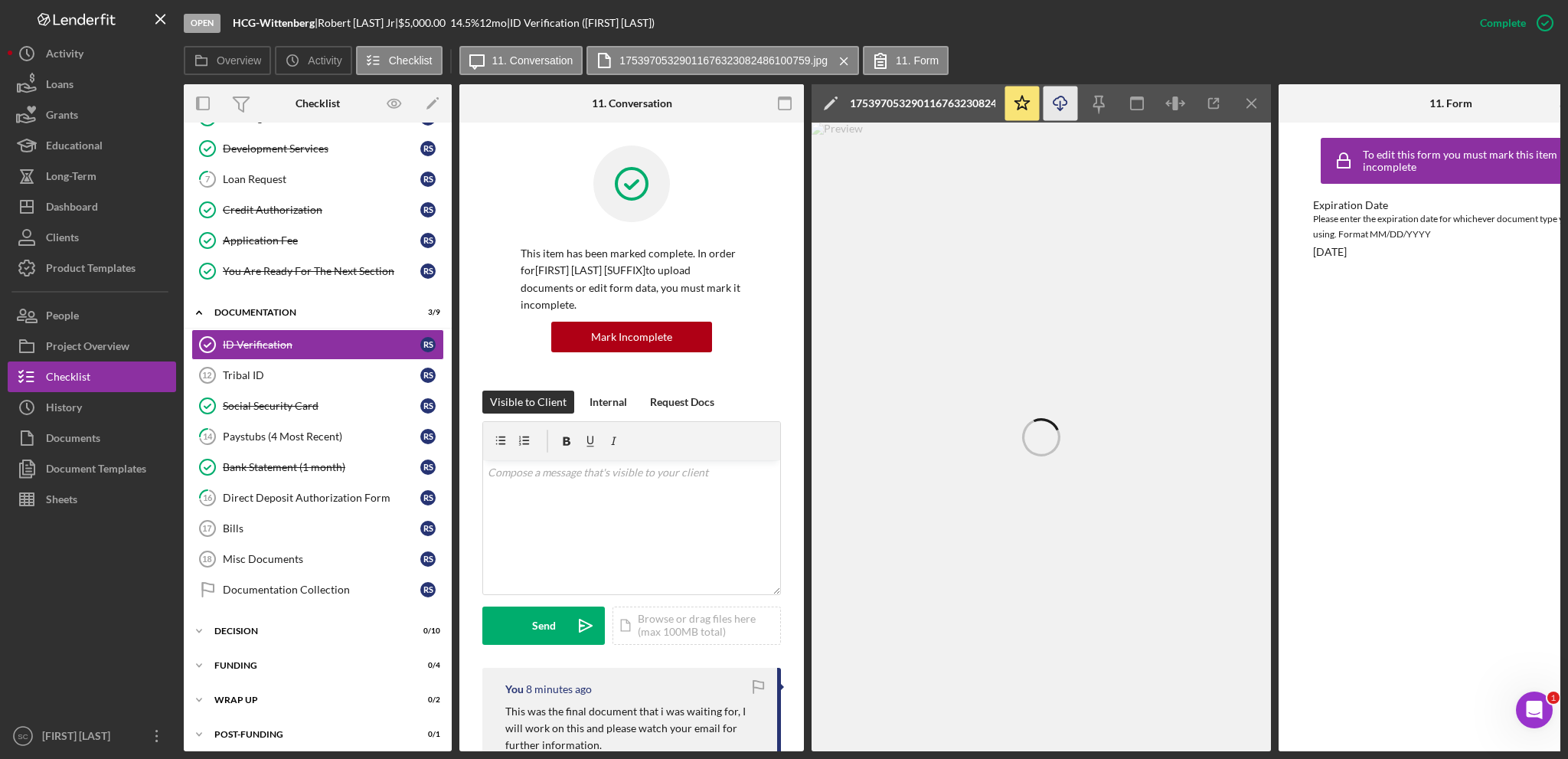 click on "Icon/Download" 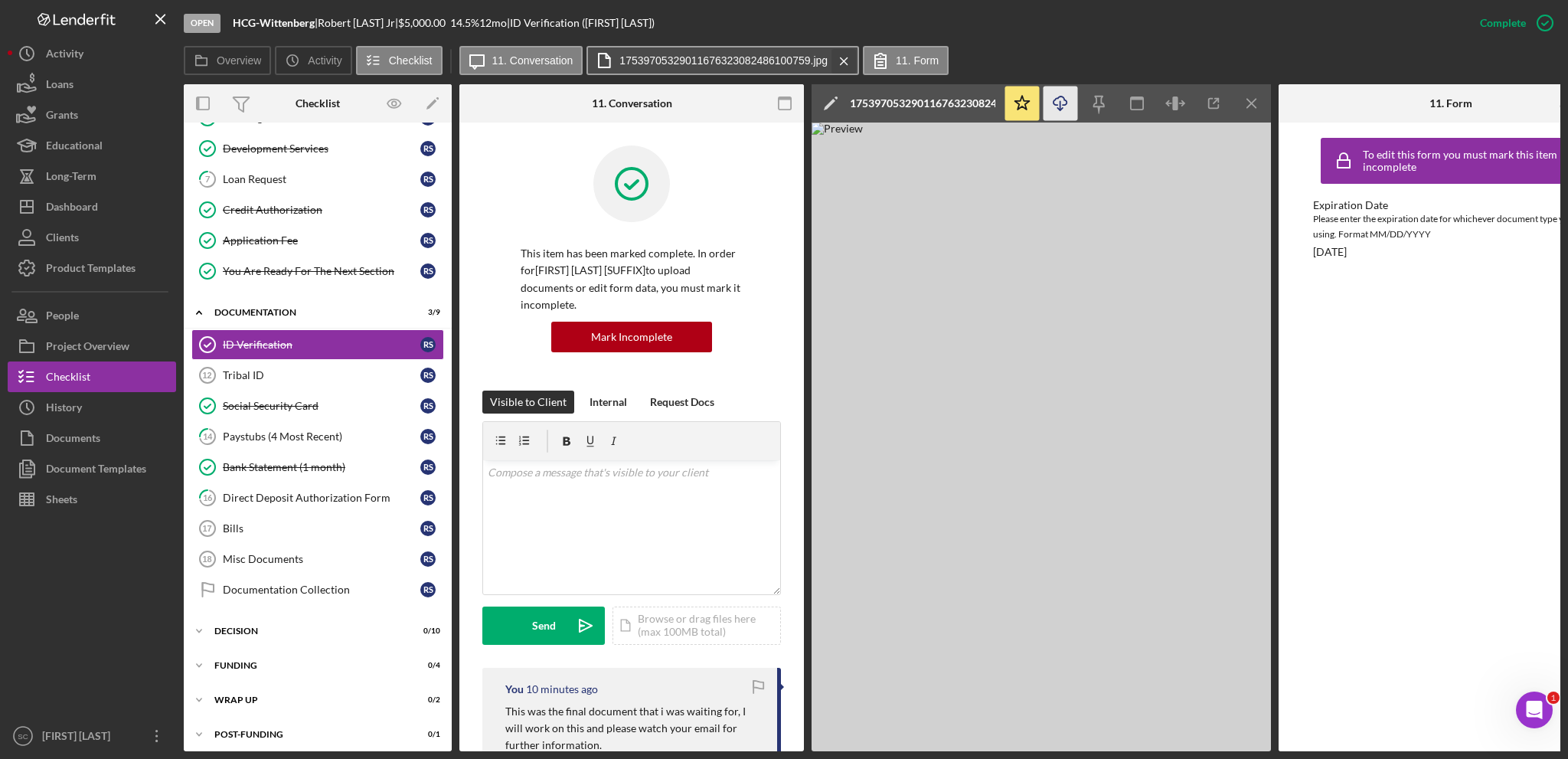 click on "Icon/Menu Close" 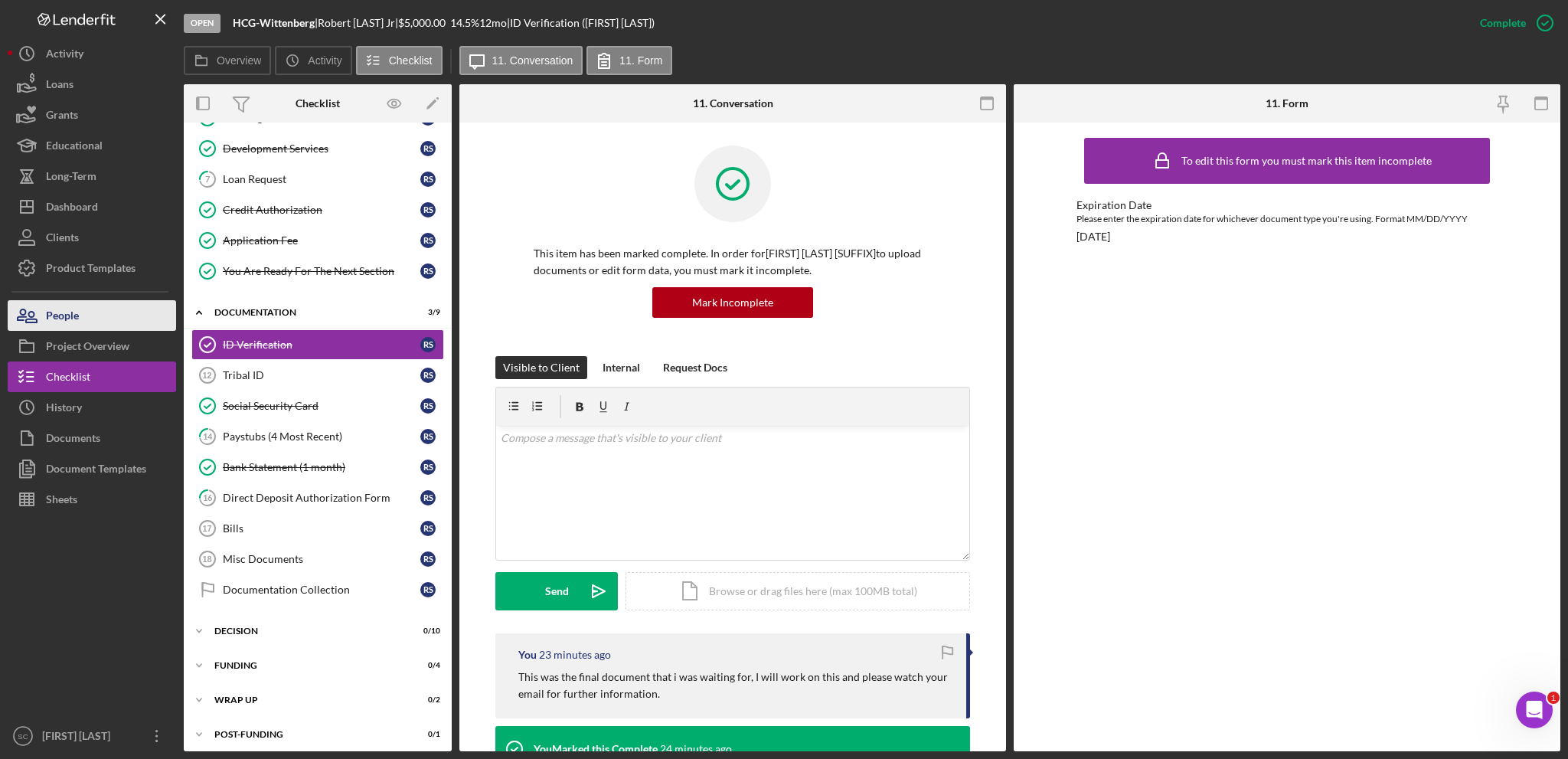 click on "People" at bounding box center [92, 316] 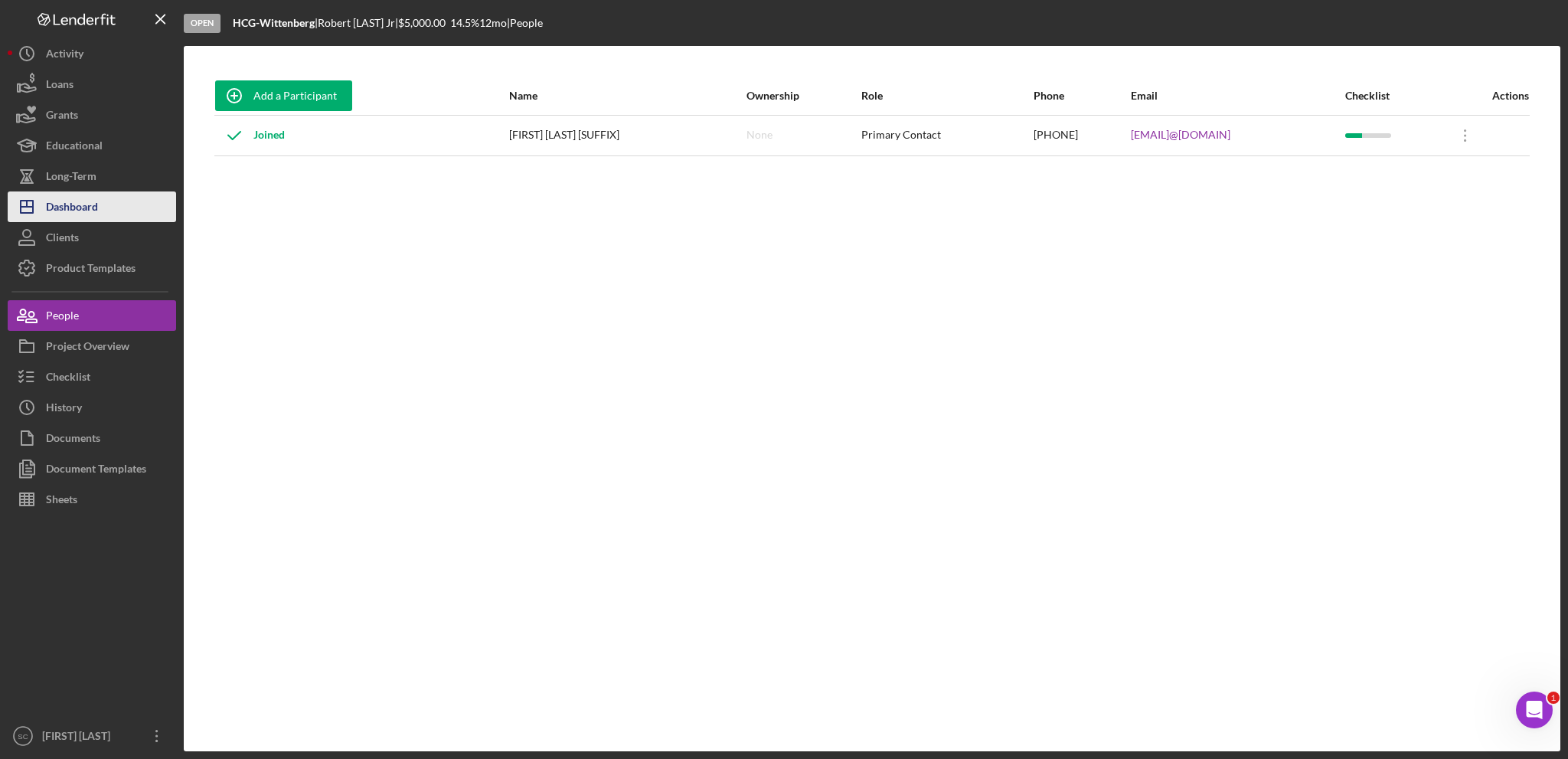 click on "Dashboard" at bounding box center [72, 208] 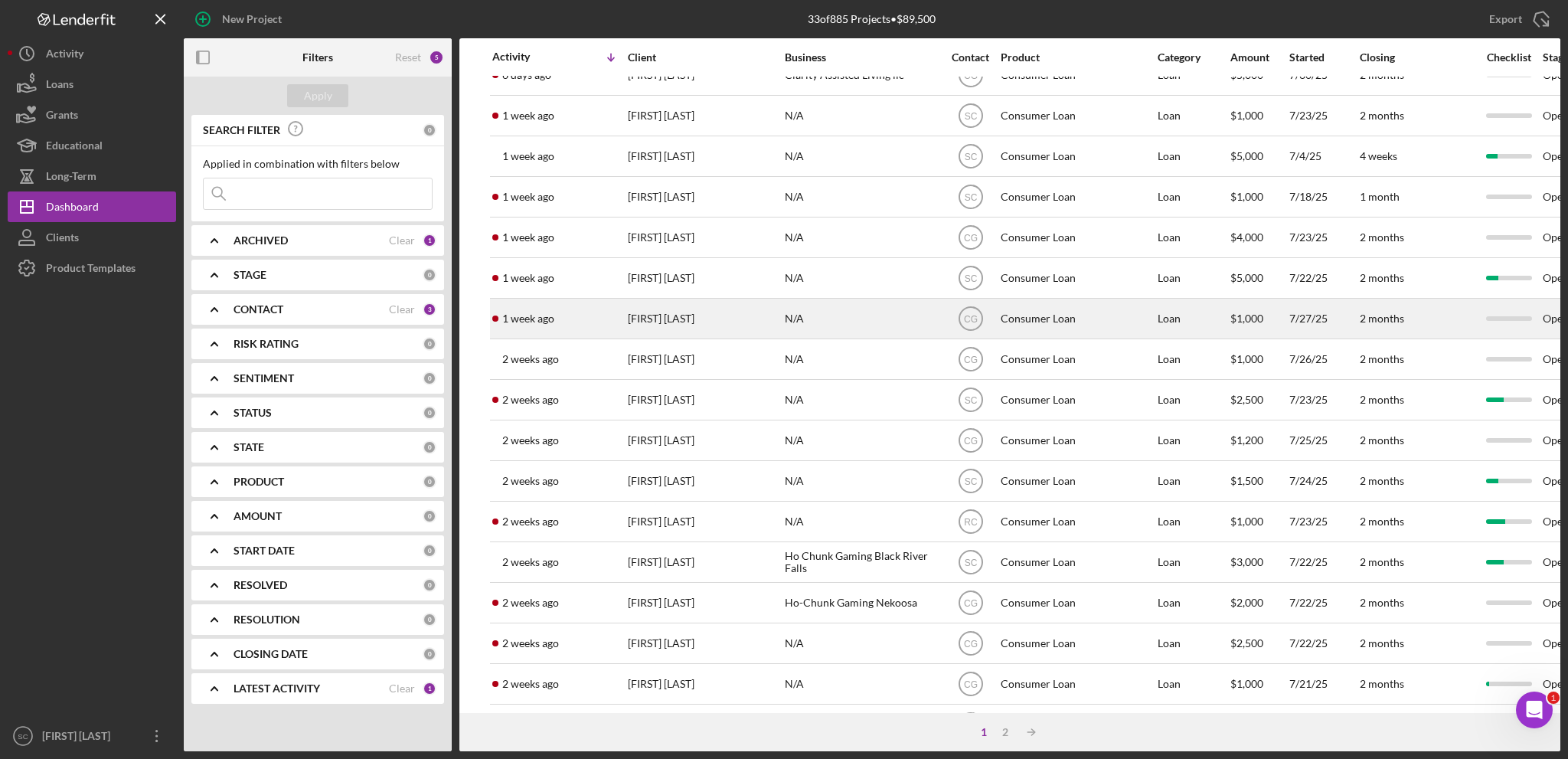scroll, scrollTop: 383, scrollLeft: 0, axis: vertical 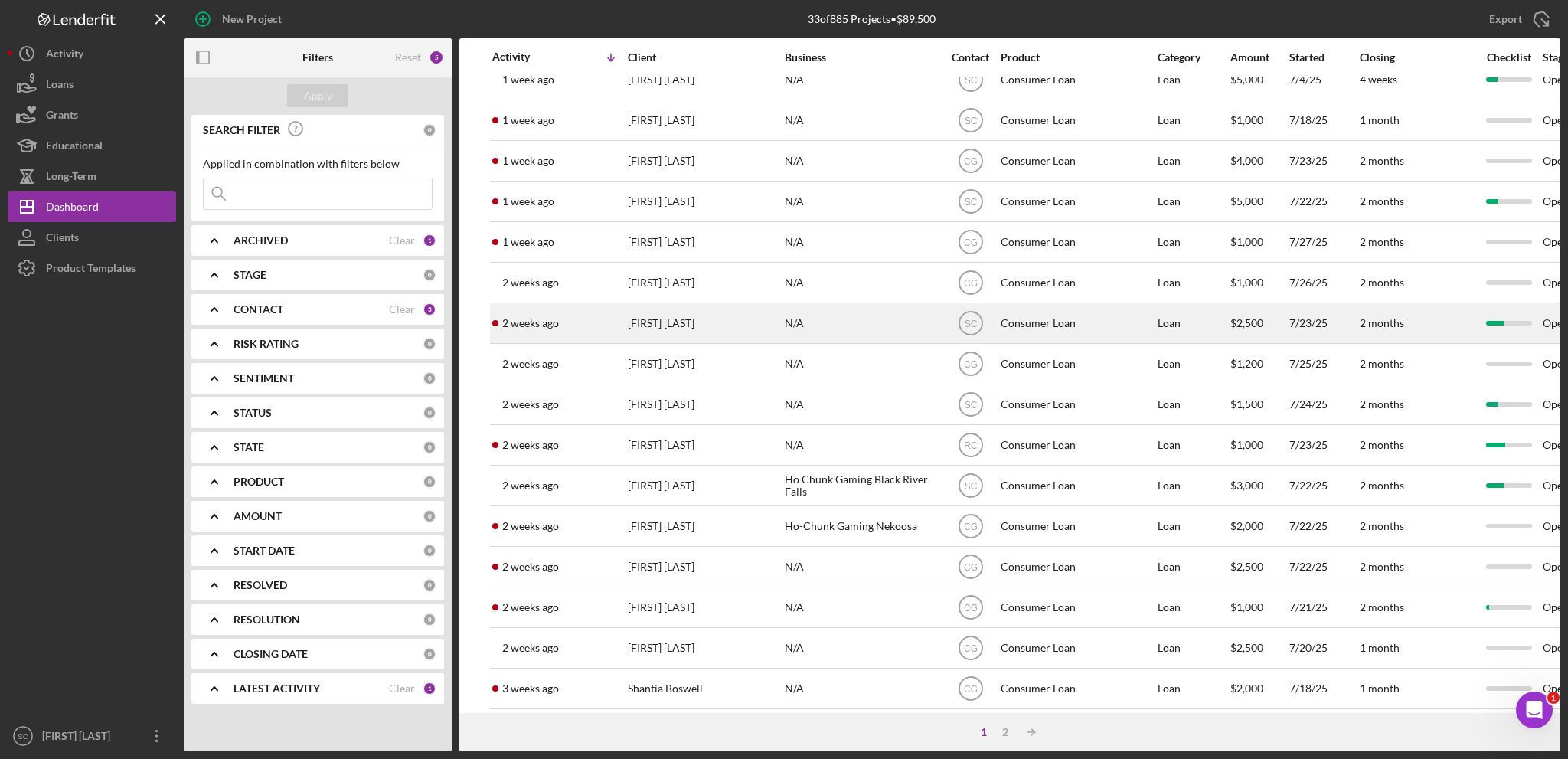click on "[FIRST] [LAST]" at bounding box center (704, 323) 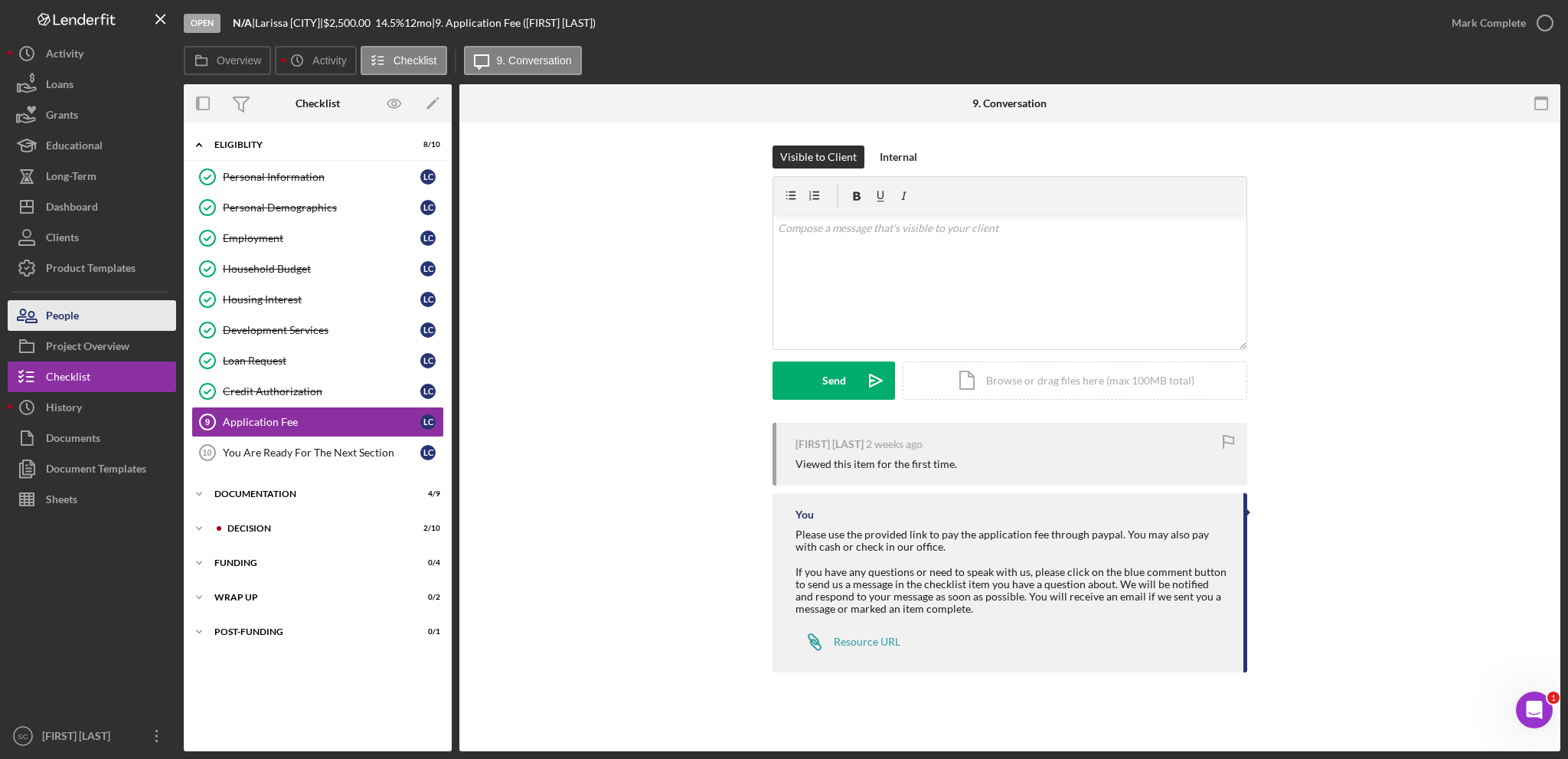 click on "People" at bounding box center (92, 316) 